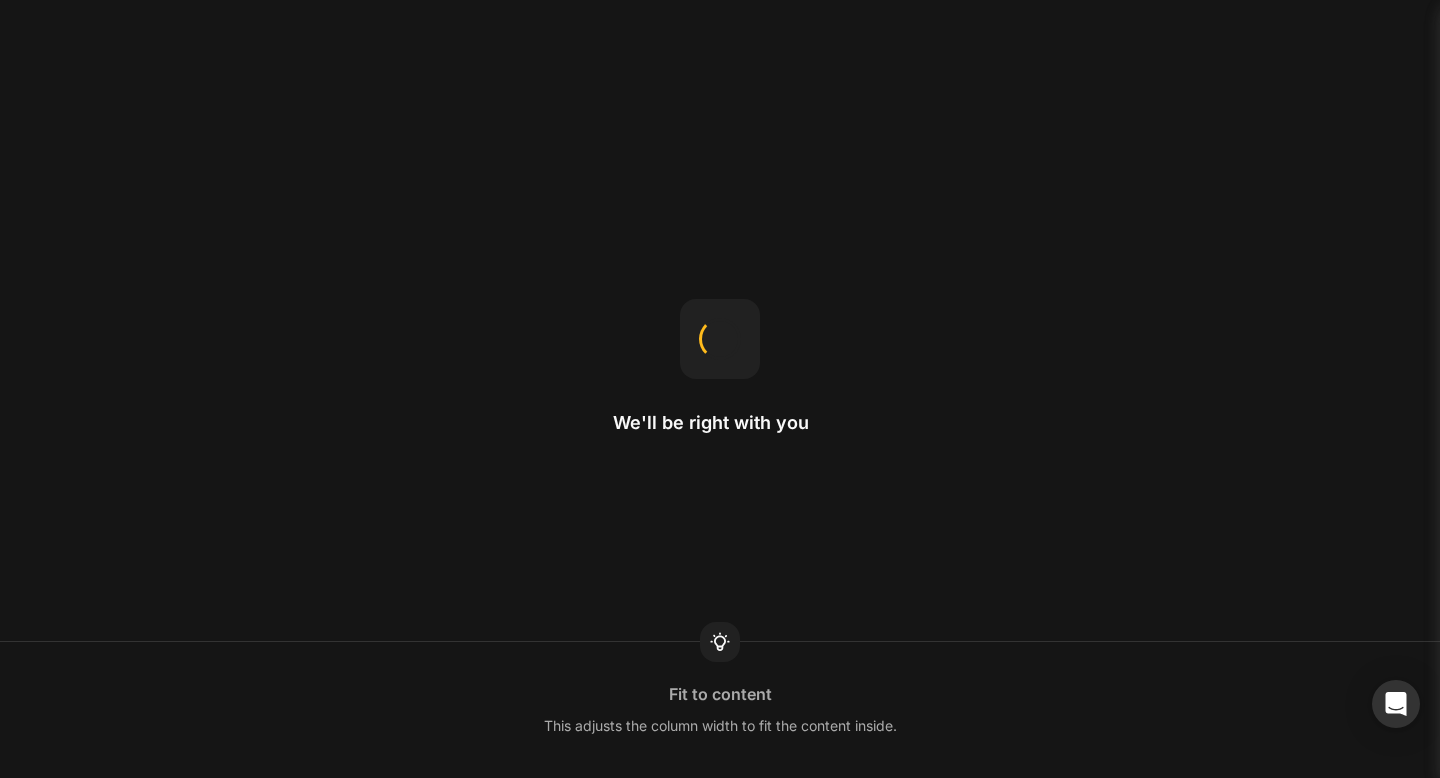 scroll, scrollTop: 0, scrollLeft: 0, axis: both 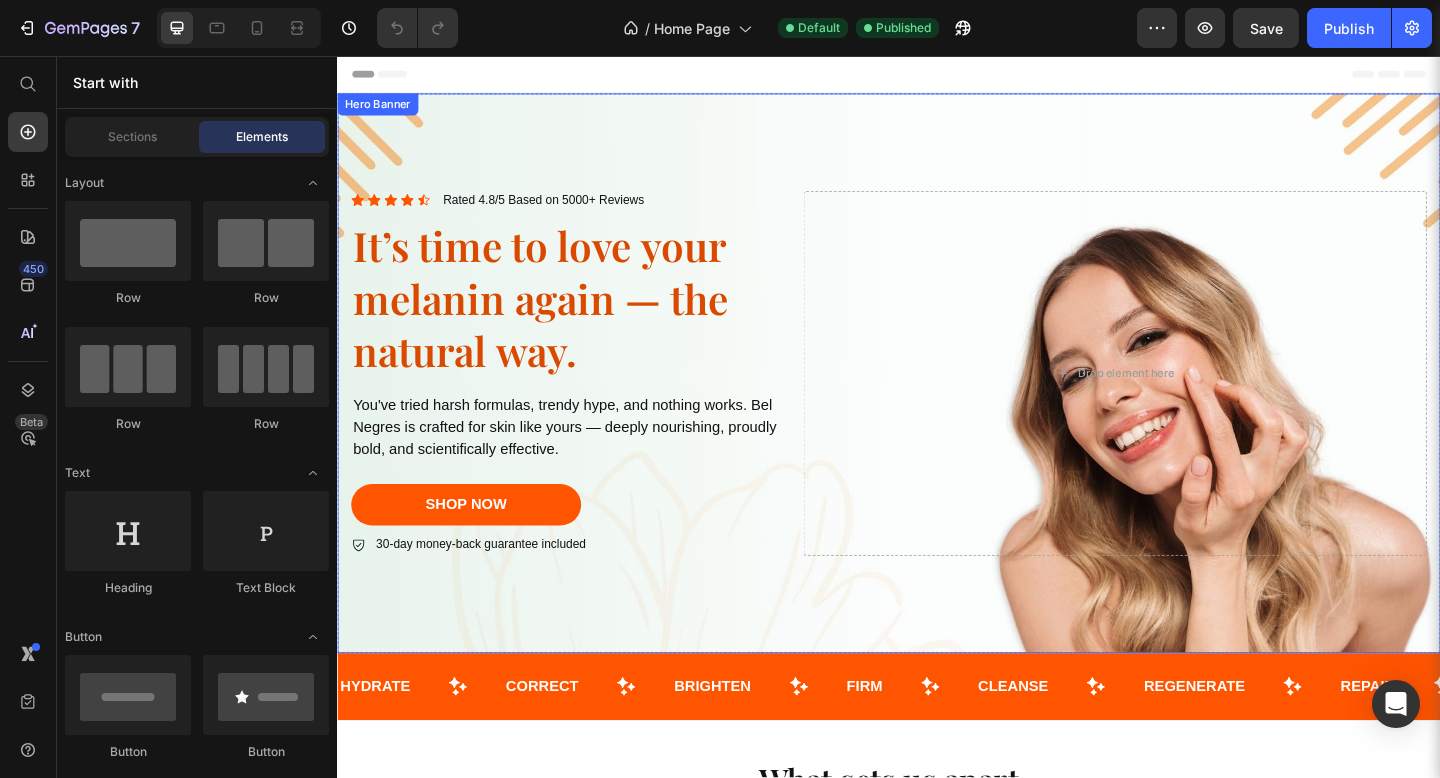 click at bounding box center (937, 401) 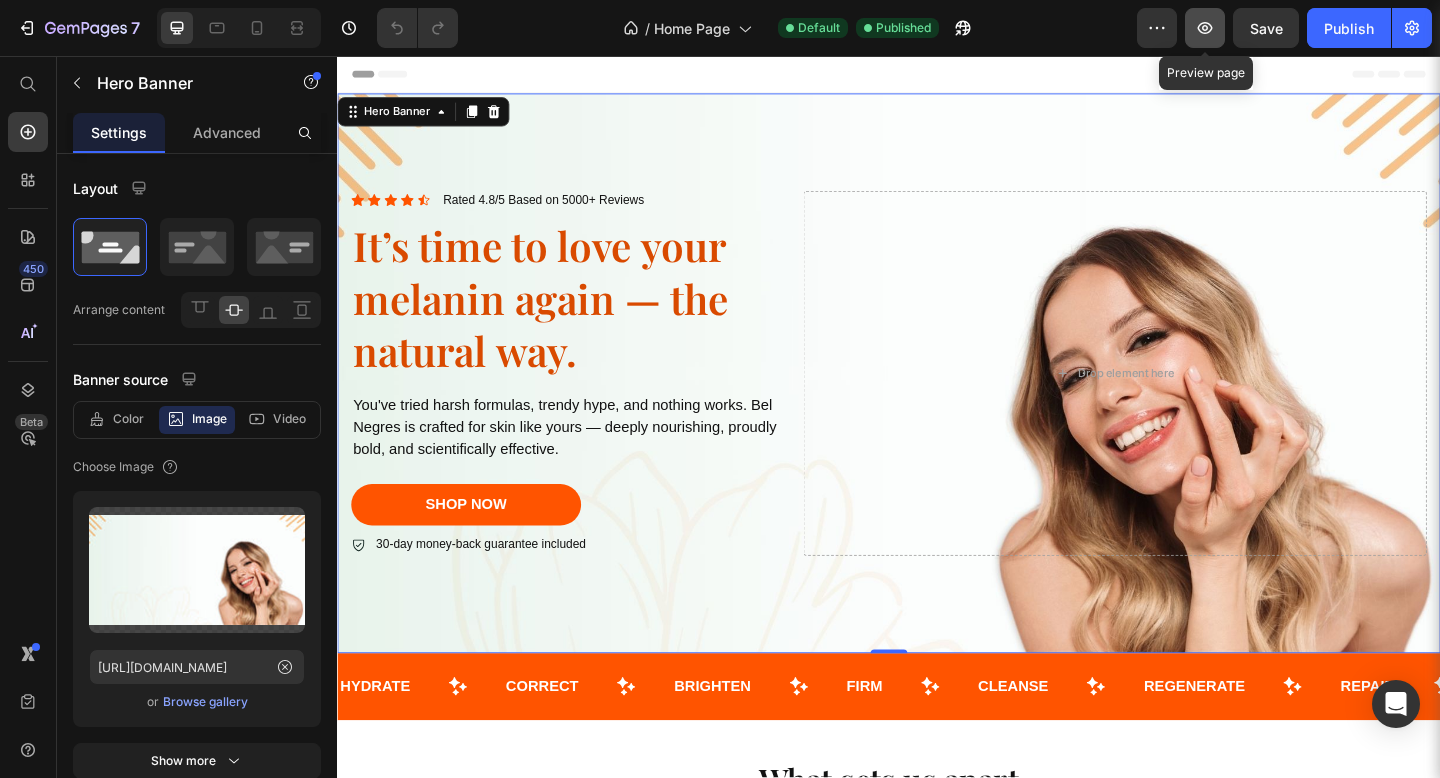 click 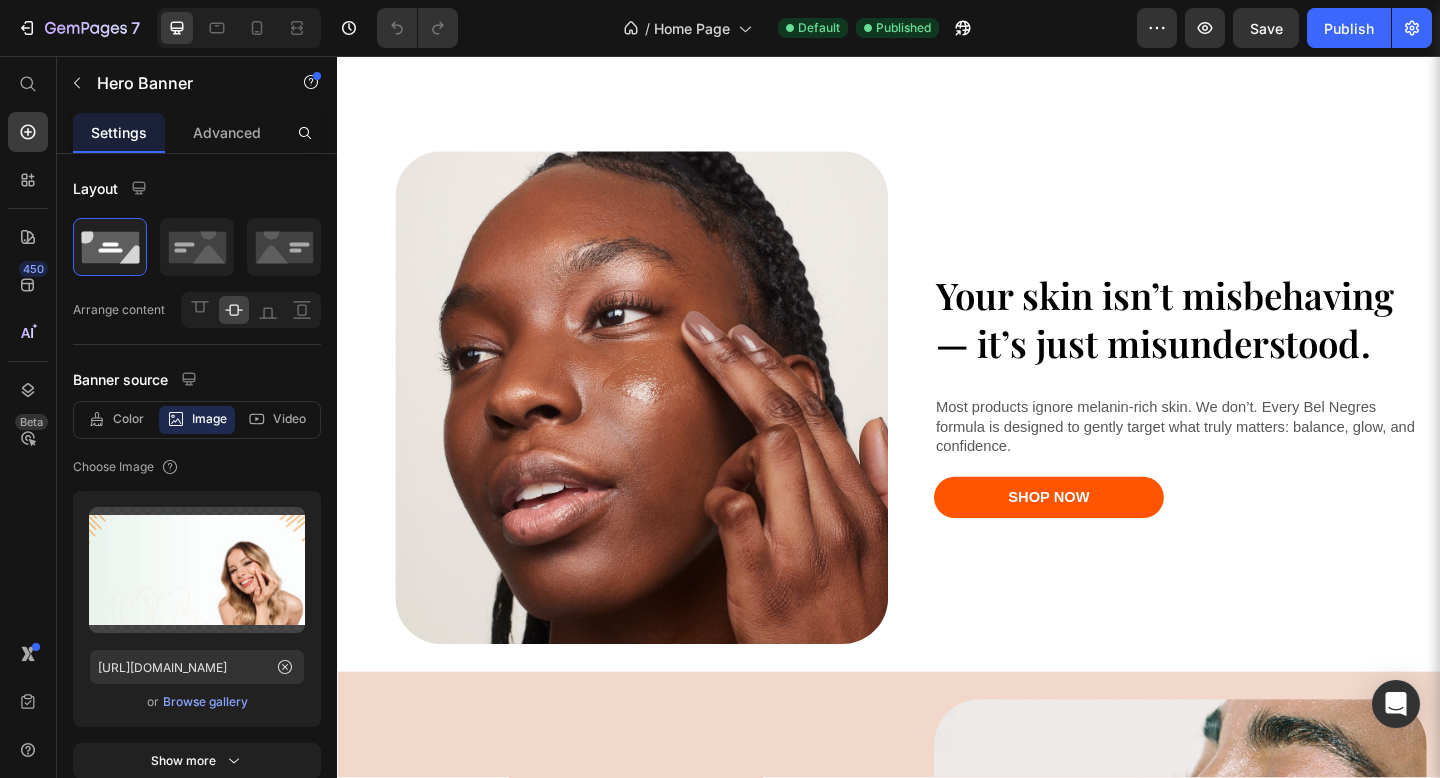 scroll, scrollTop: 1038, scrollLeft: 0, axis: vertical 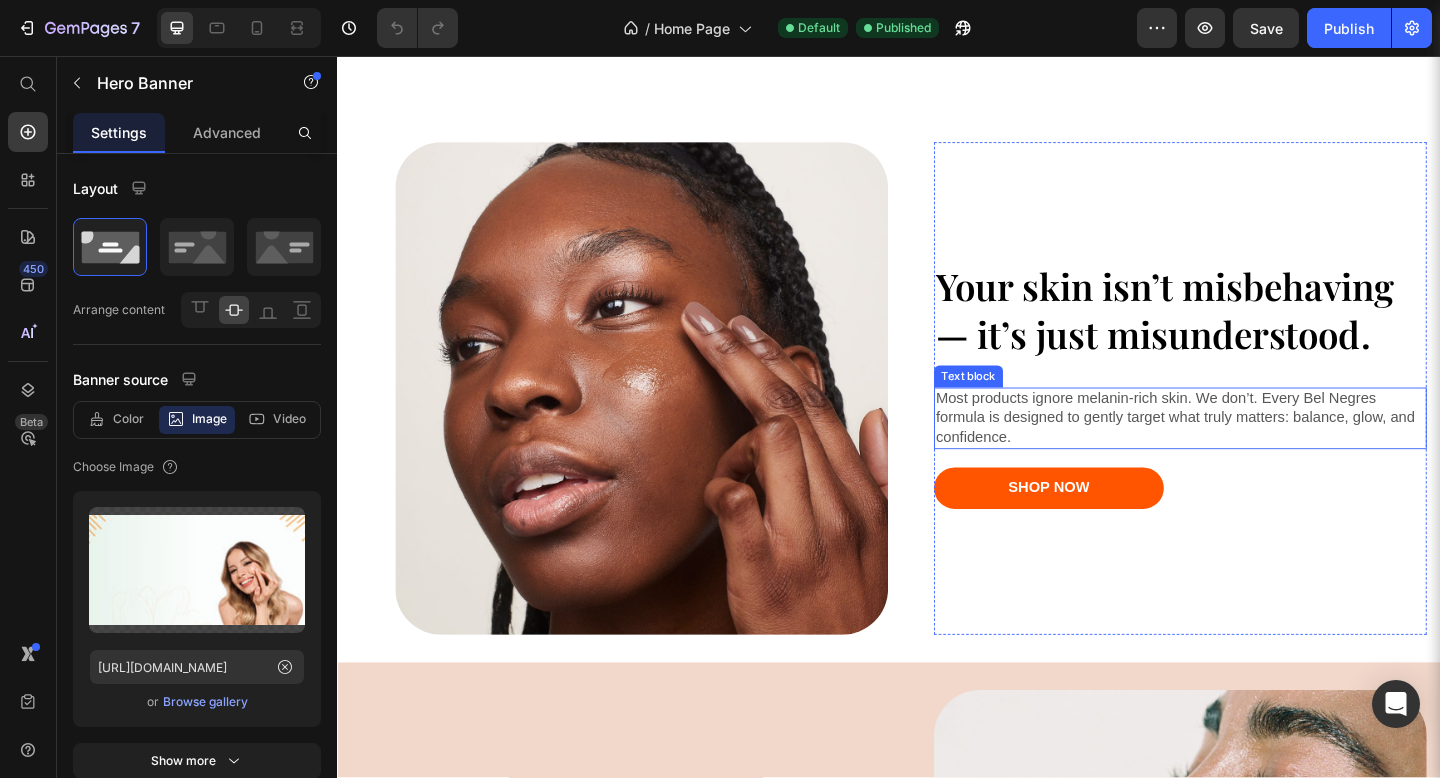 click on "Most products ignore melanin-rich skin. We don’t. Every Bel Negres formula is designed to gently target what truly matters: balance, glow, and confidence." at bounding box center [1254, 450] 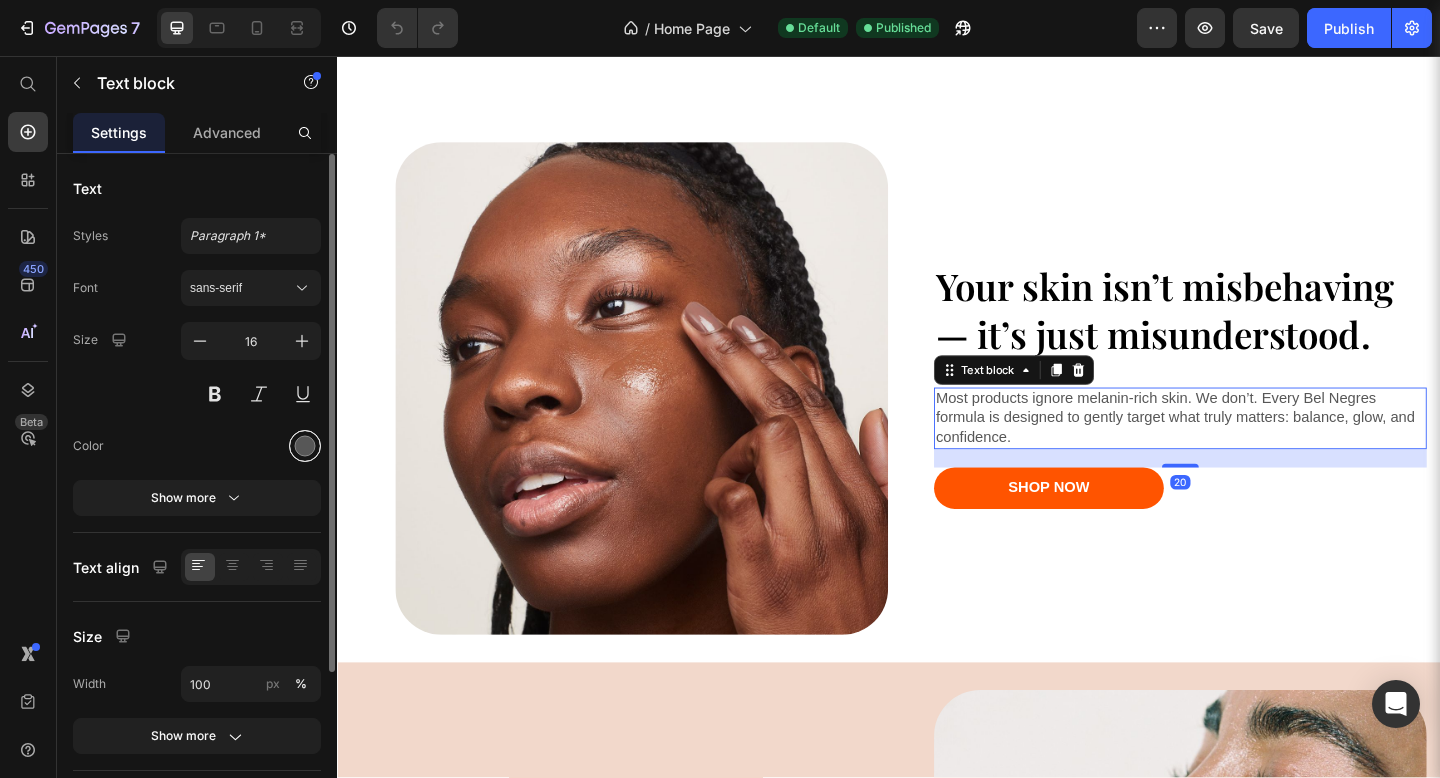 click at bounding box center [305, 446] 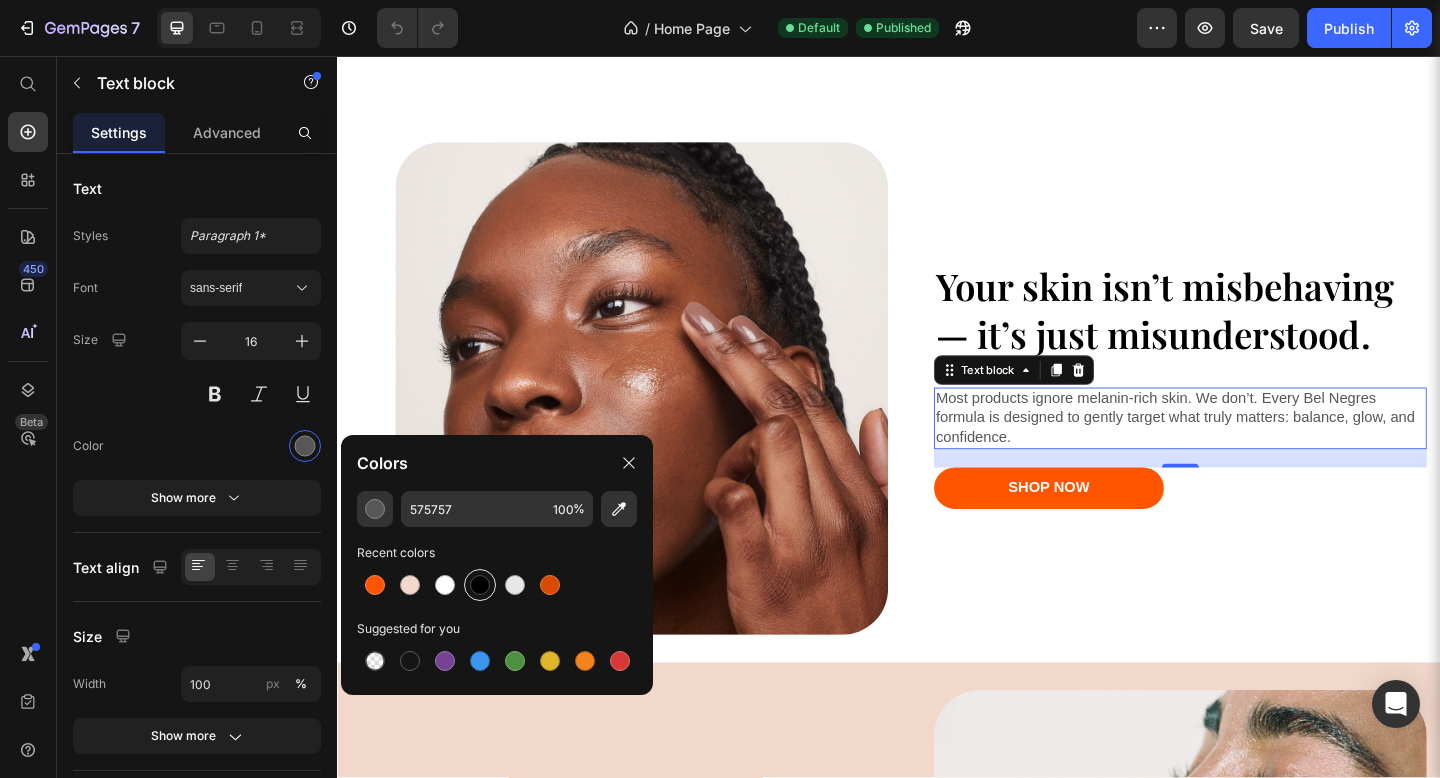 click at bounding box center (480, 585) 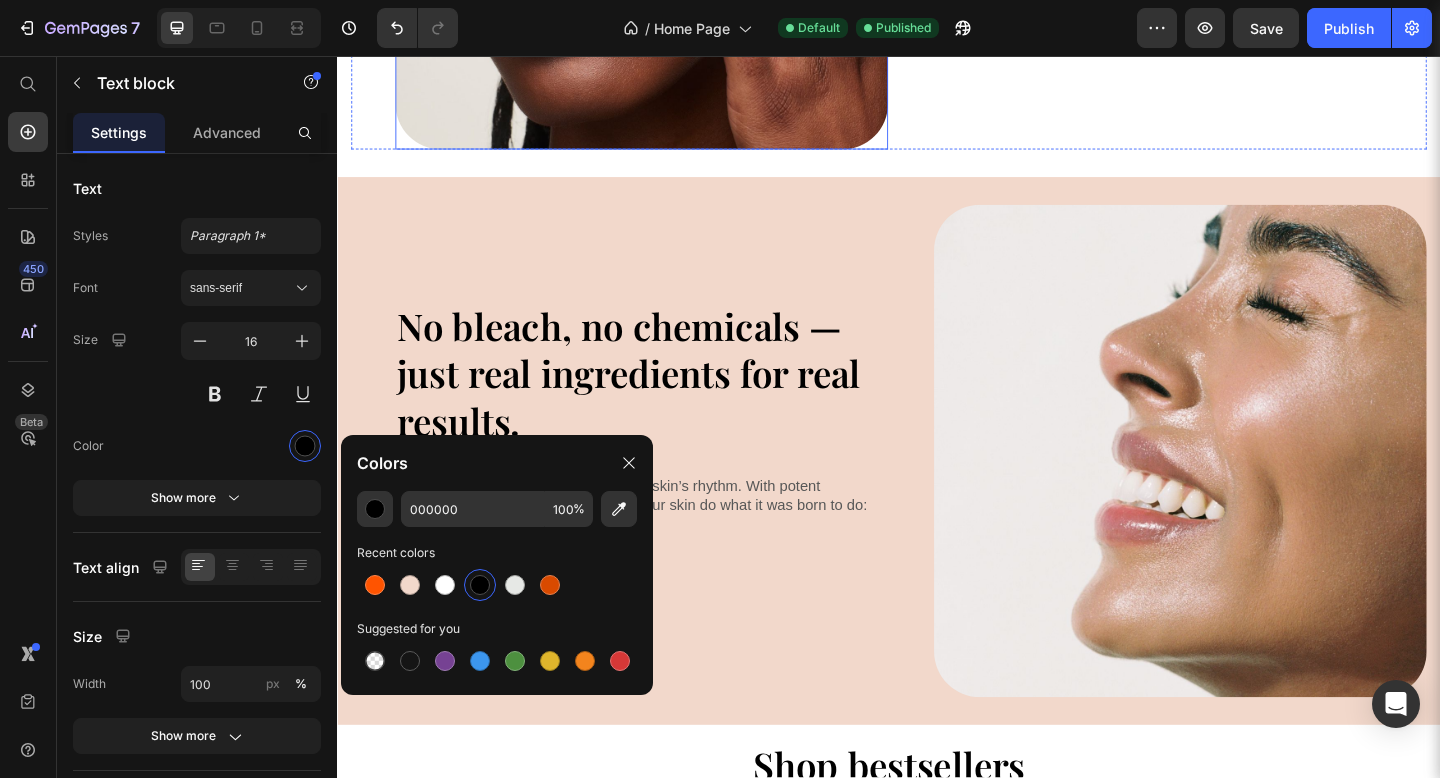 scroll, scrollTop: 1946, scrollLeft: 0, axis: vertical 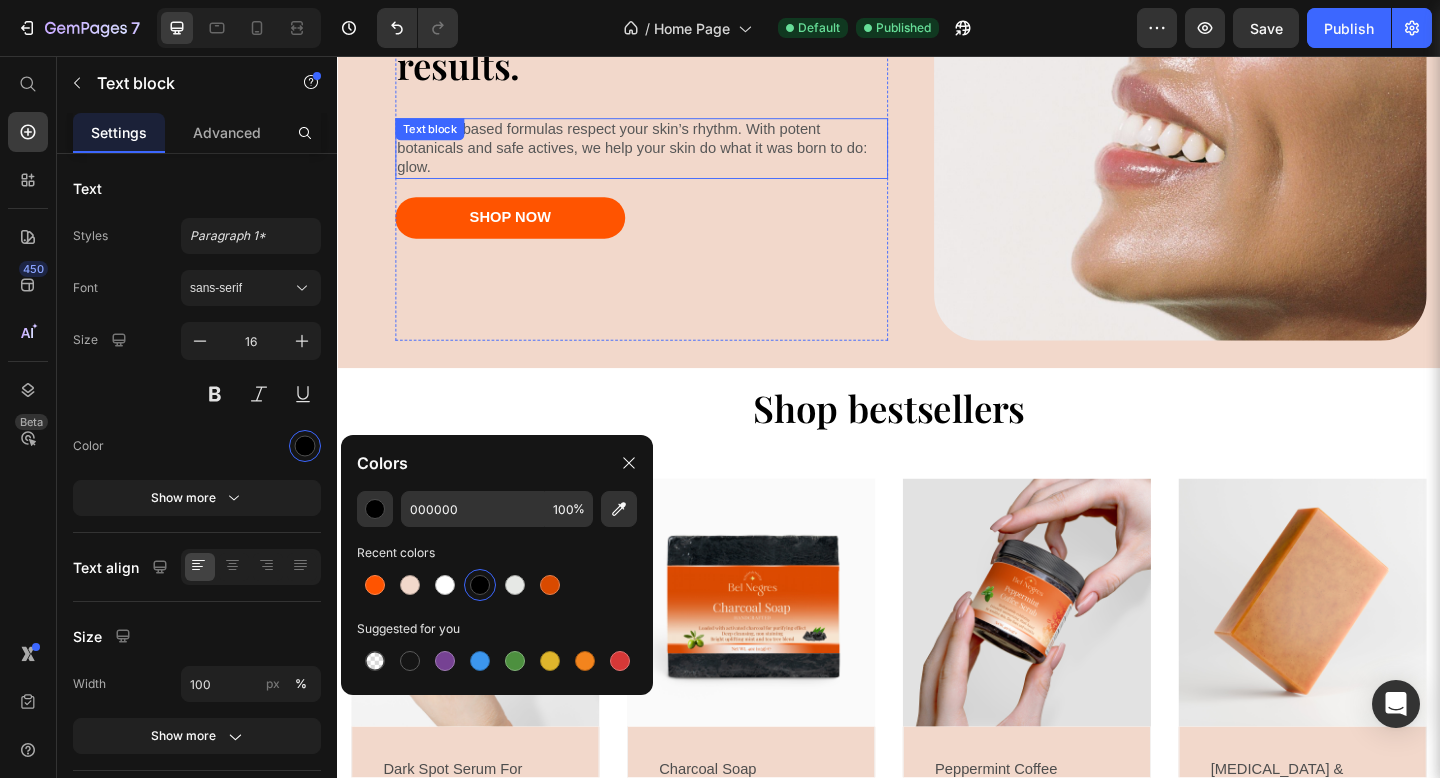 click on "Our plant-based formulas respect your skin’s rhythm. With potent botanicals and safe actives, we help your skin do what it was born to do: glow." at bounding box center (668, 157) 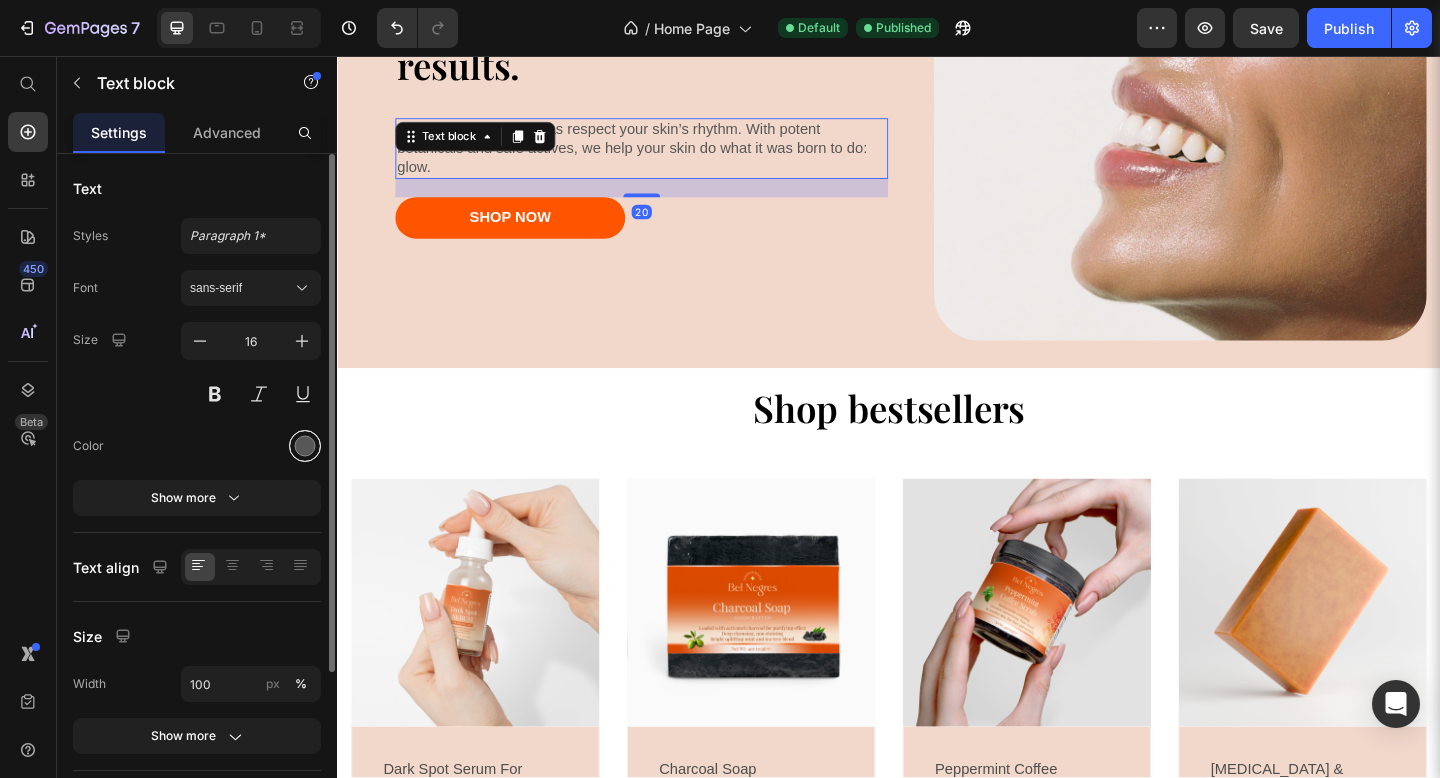 click at bounding box center [305, 446] 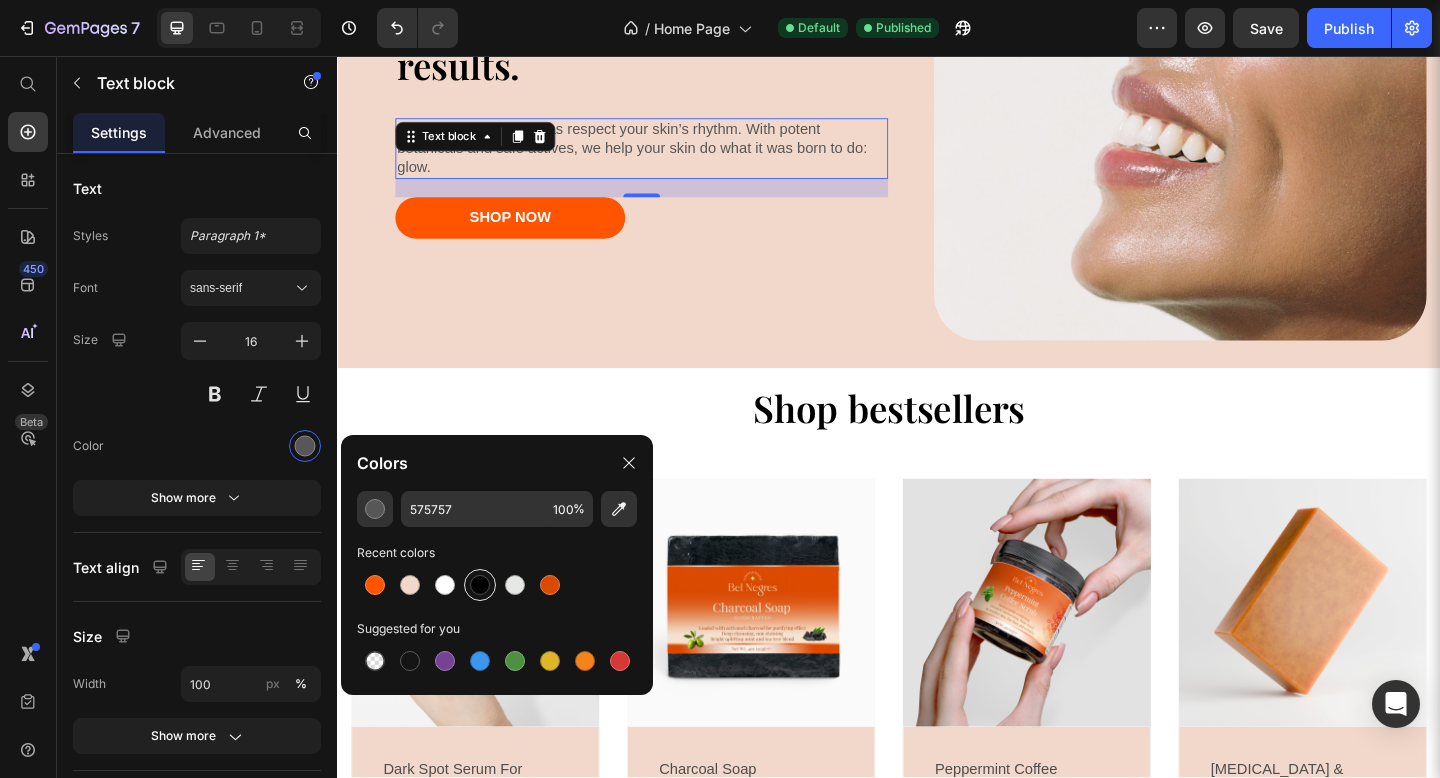 click at bounding box center (480, 585) 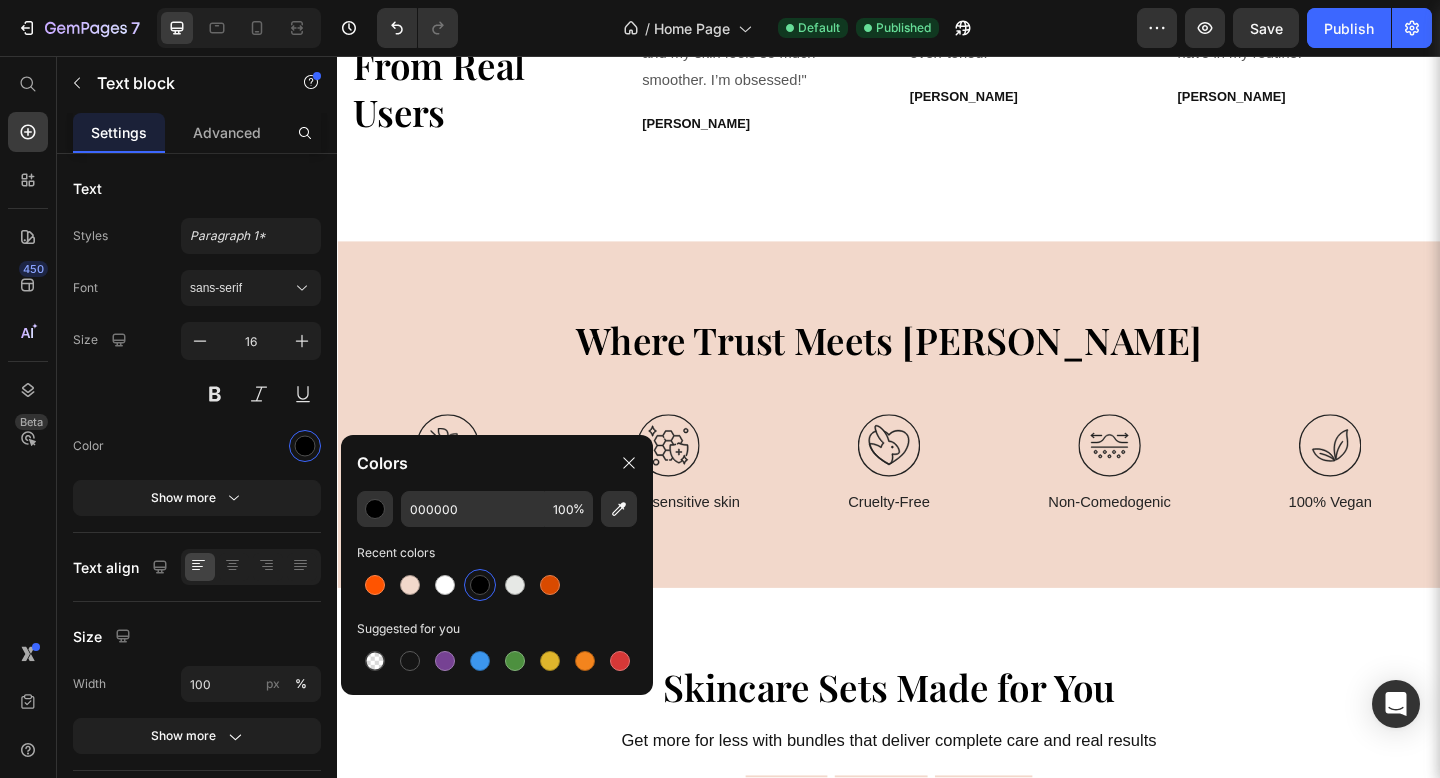scroll, scrollTop: 3351, scrollLeft: 0, axis: vertical 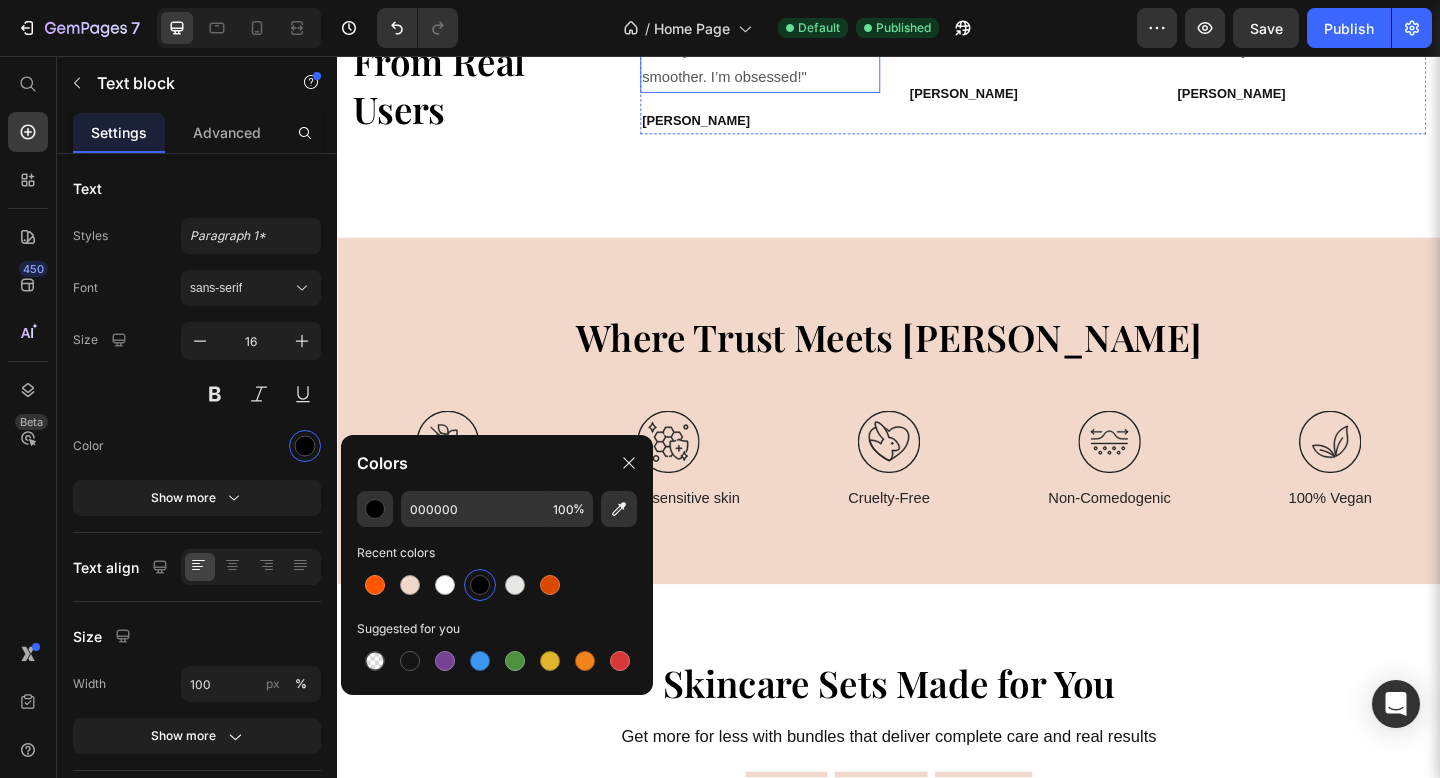click on ""I’ve been using this for just two weeks and already see a major difference. My dark spots are fading and my skin feels so much smoother. I’m obsessed!"" at bounding box center (797, 22) 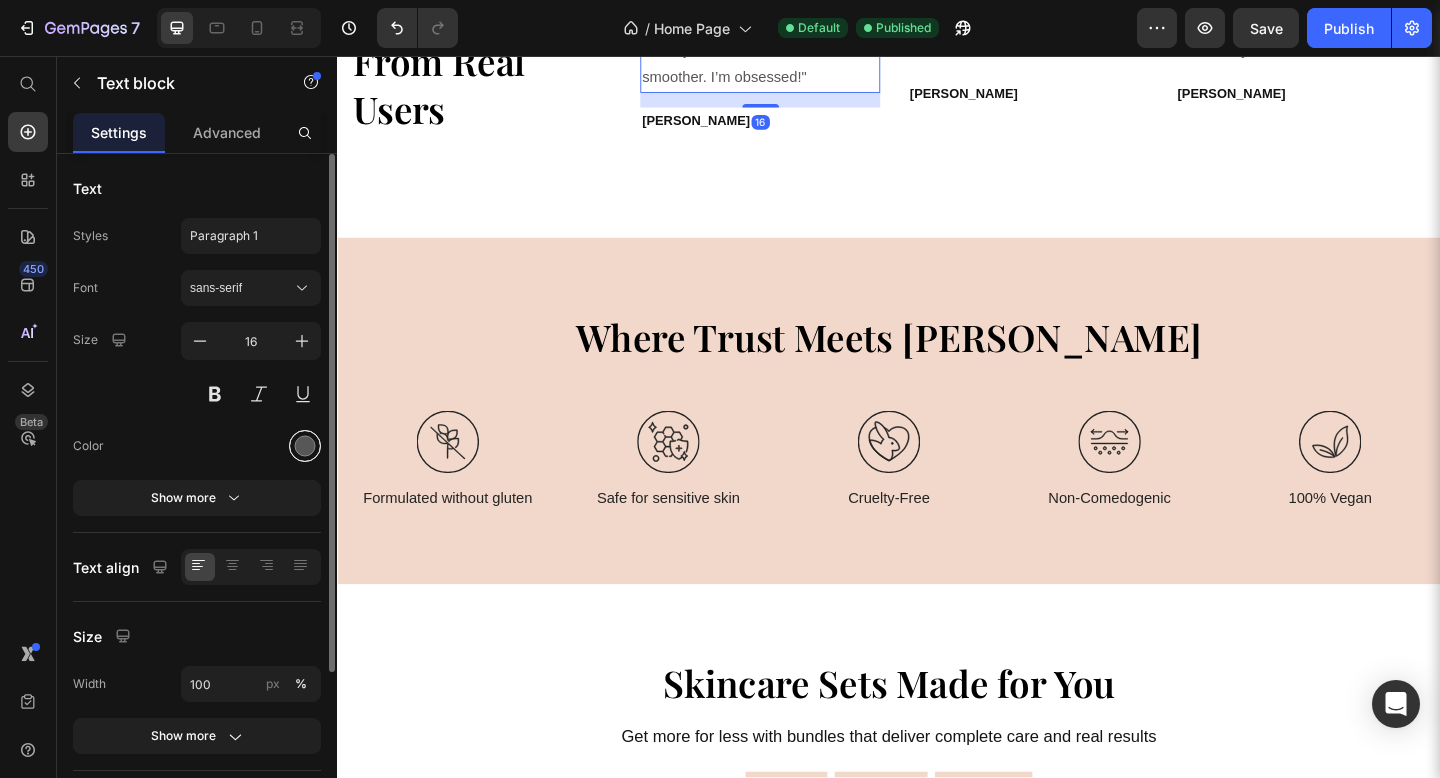 click at bounding box center (305, 446) 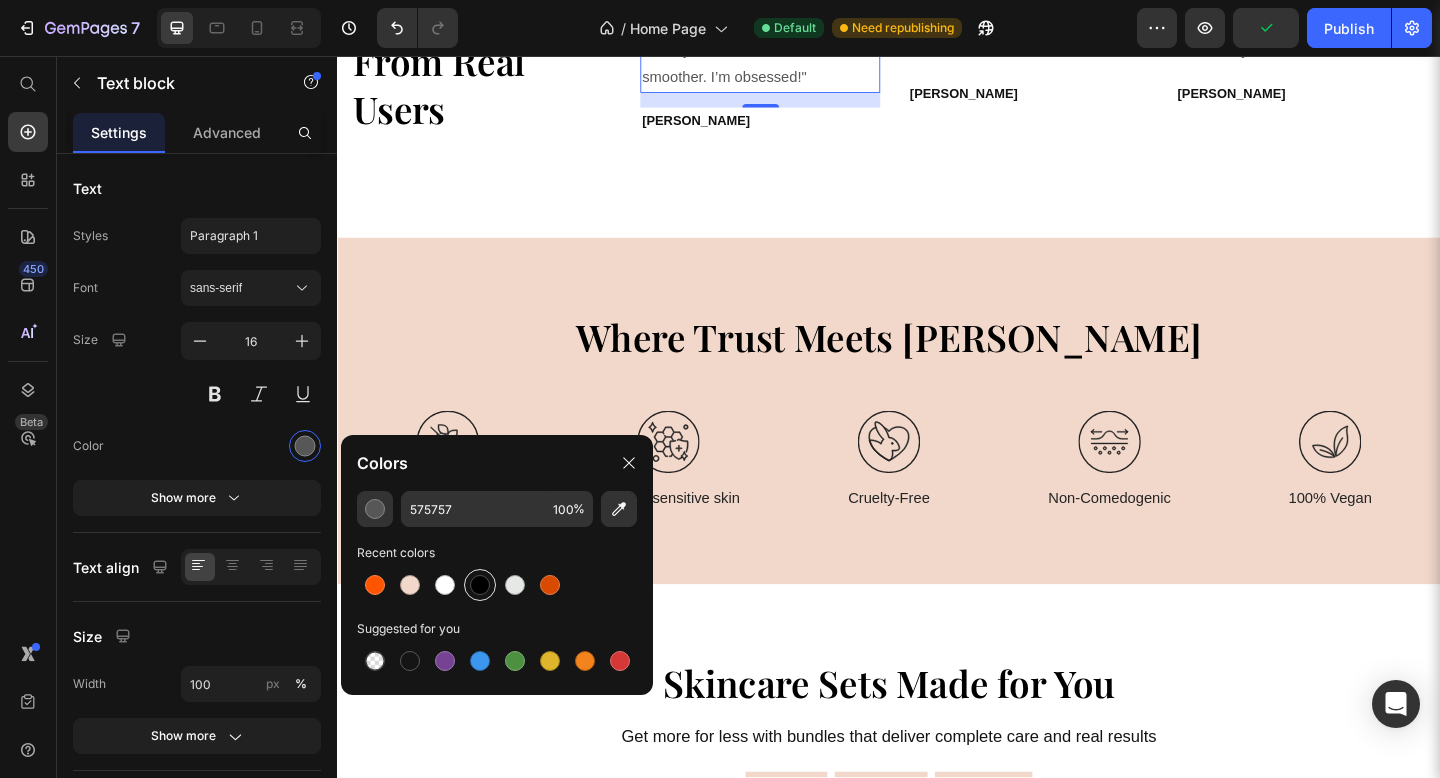 click at bounding box center [480, 585] 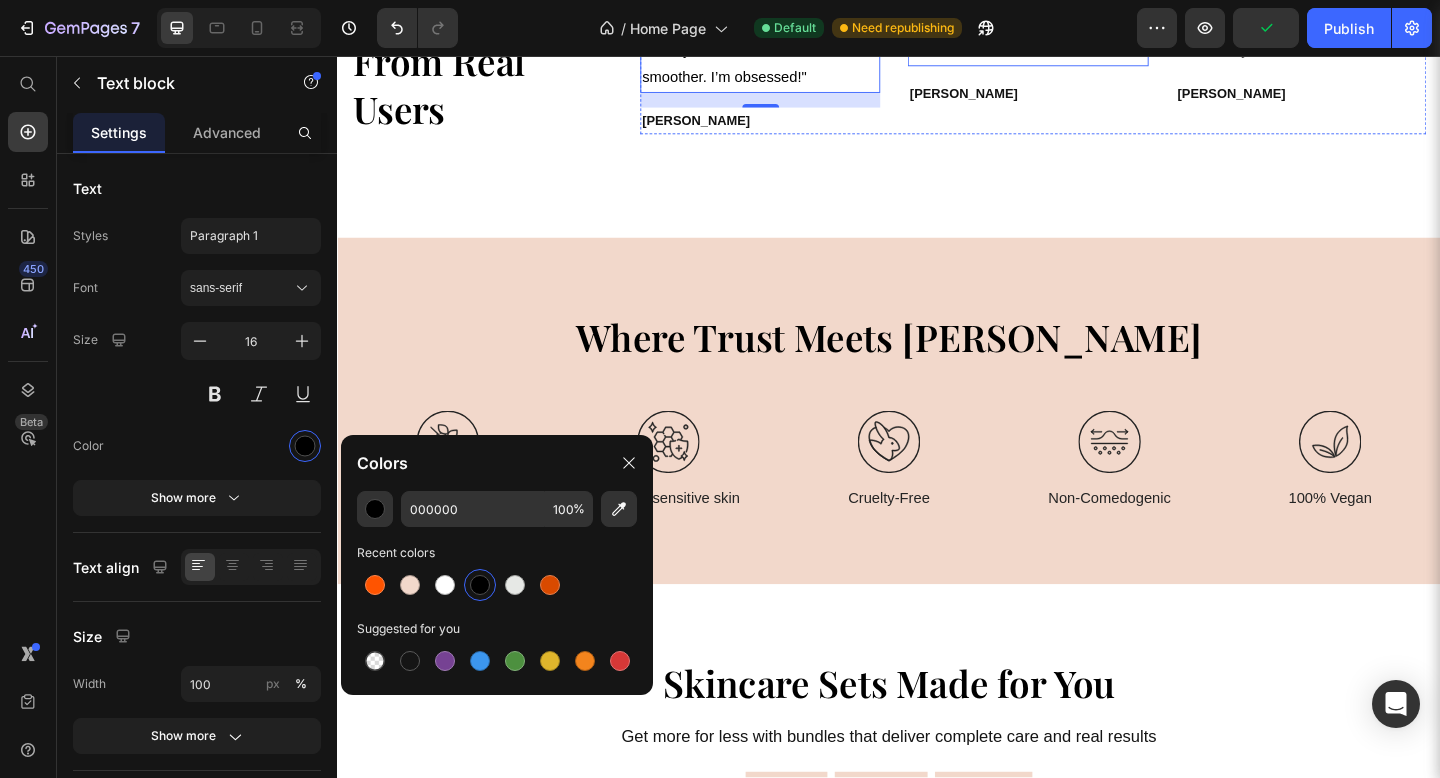 click on ""Finally found something that works for my sensitive skin. No irritation, just results. My skin is glowing and even-toned!"" at bounding box center [1088, 7] 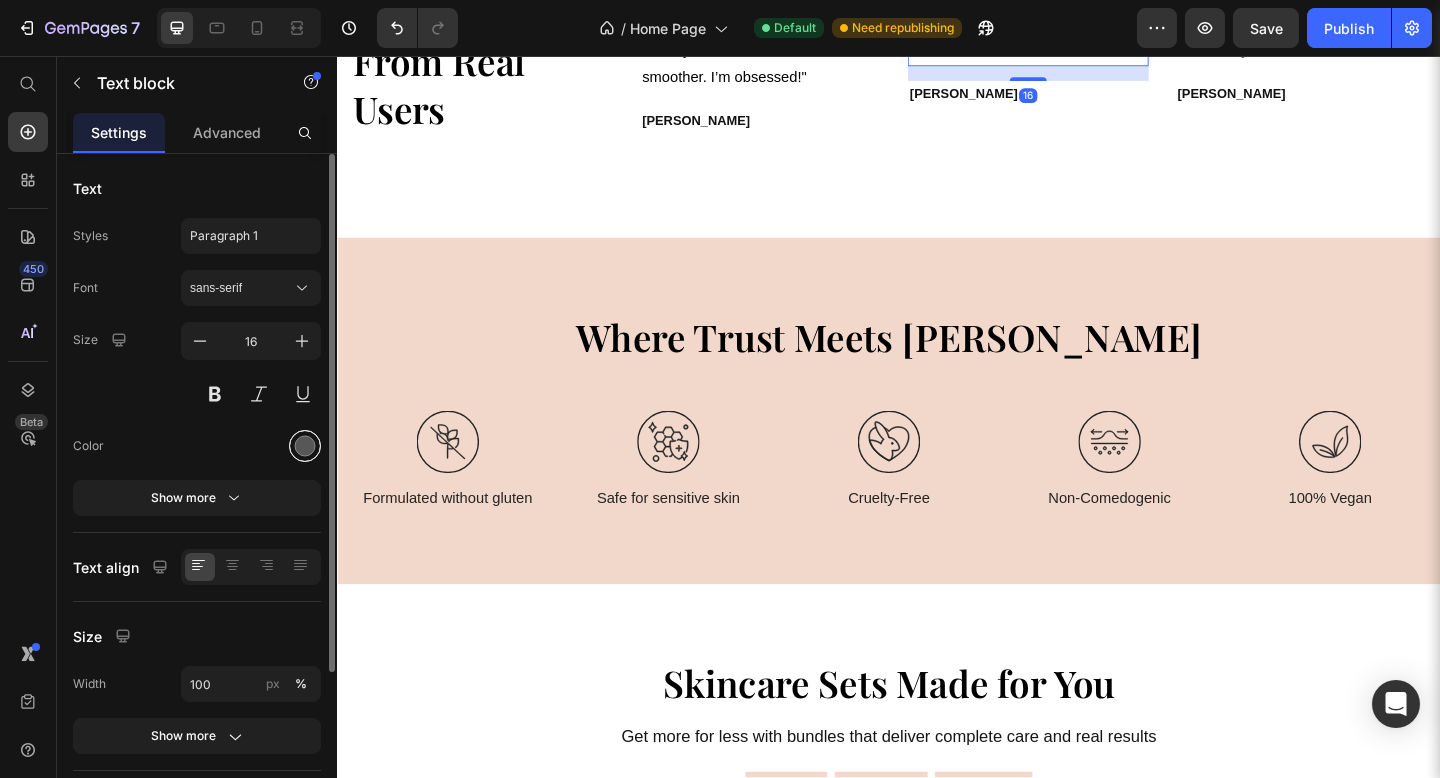 click at bounding box center (305, 446) 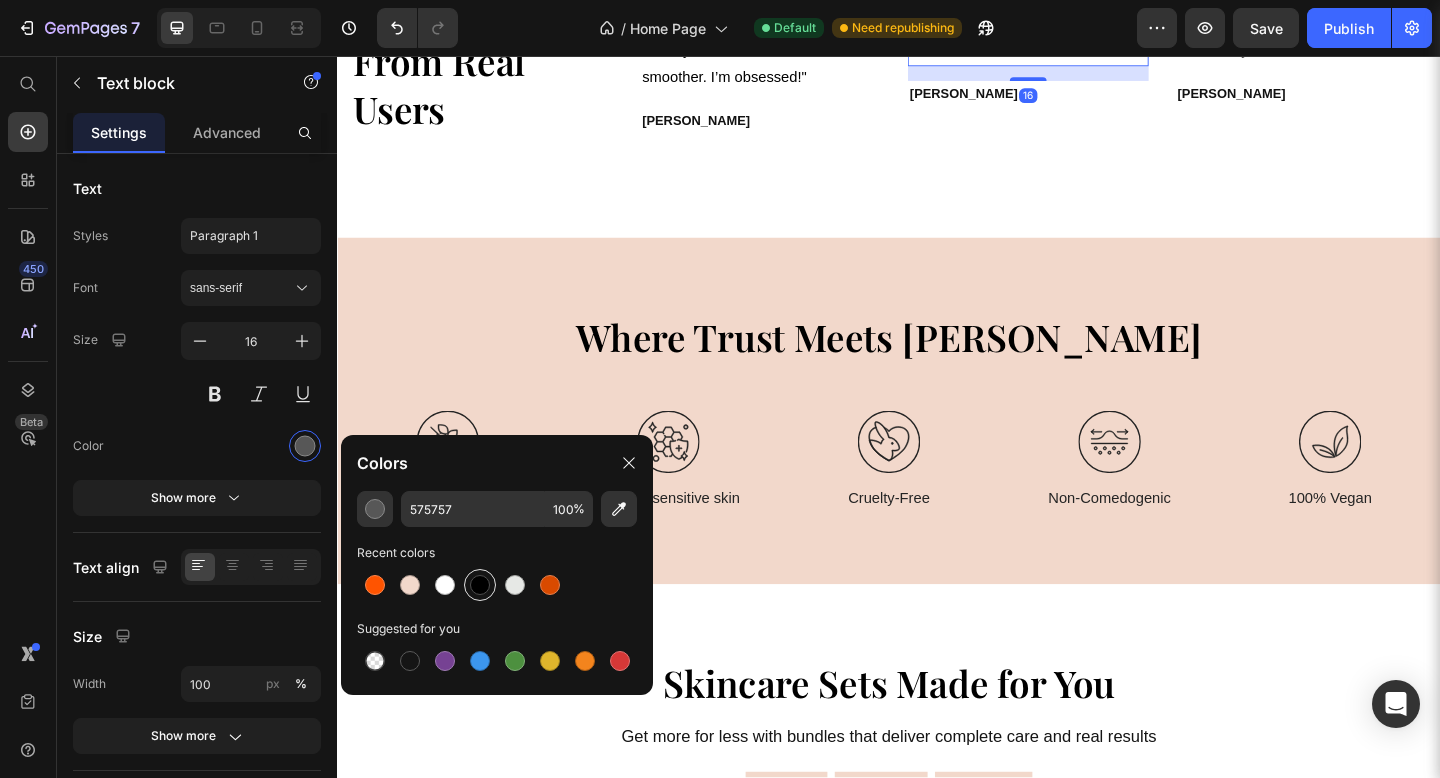 click at bounding box center [480, 585] 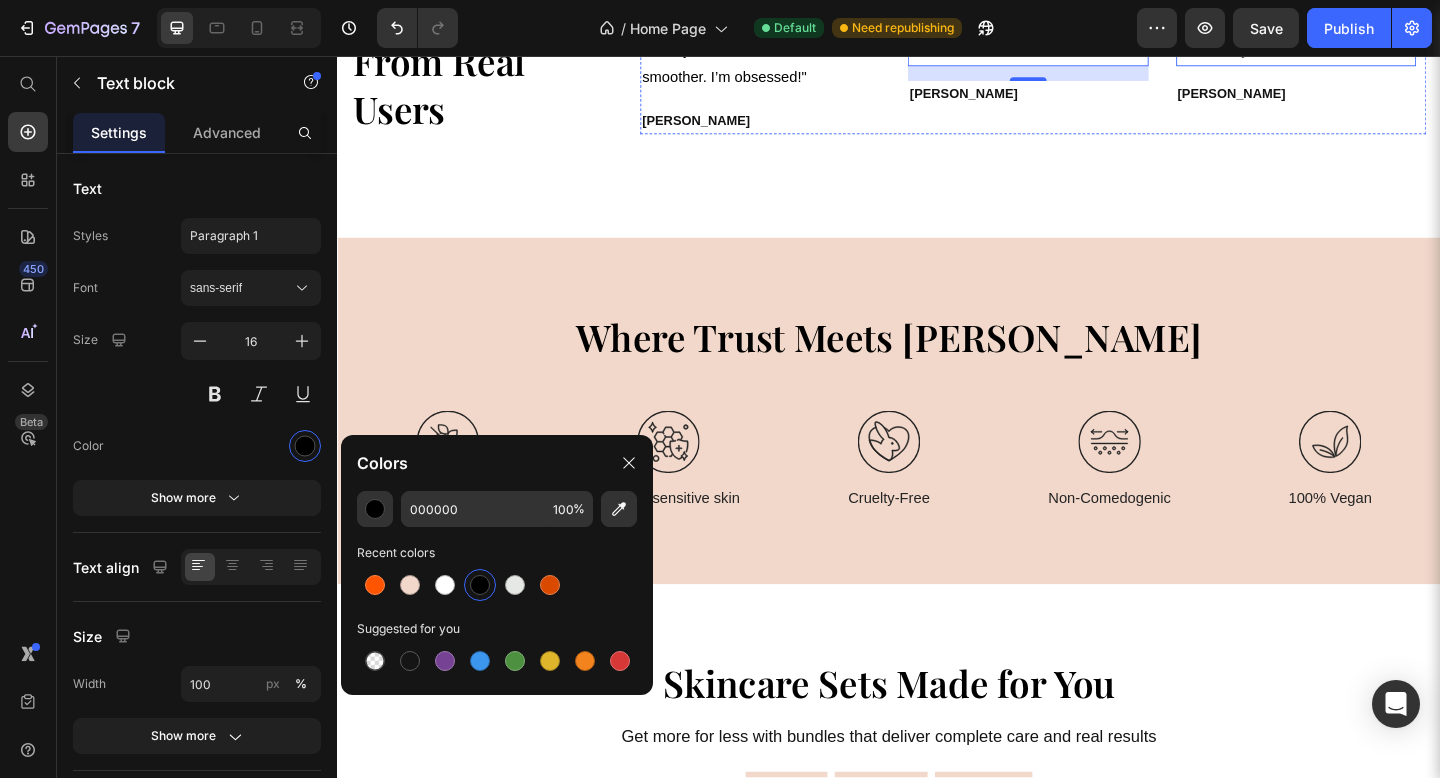 click on ""This product feels luxurious and really delivers. I get compliments on my skin all the time now. It’s a must-have in my routine."" at bounding box center (1380, 7) 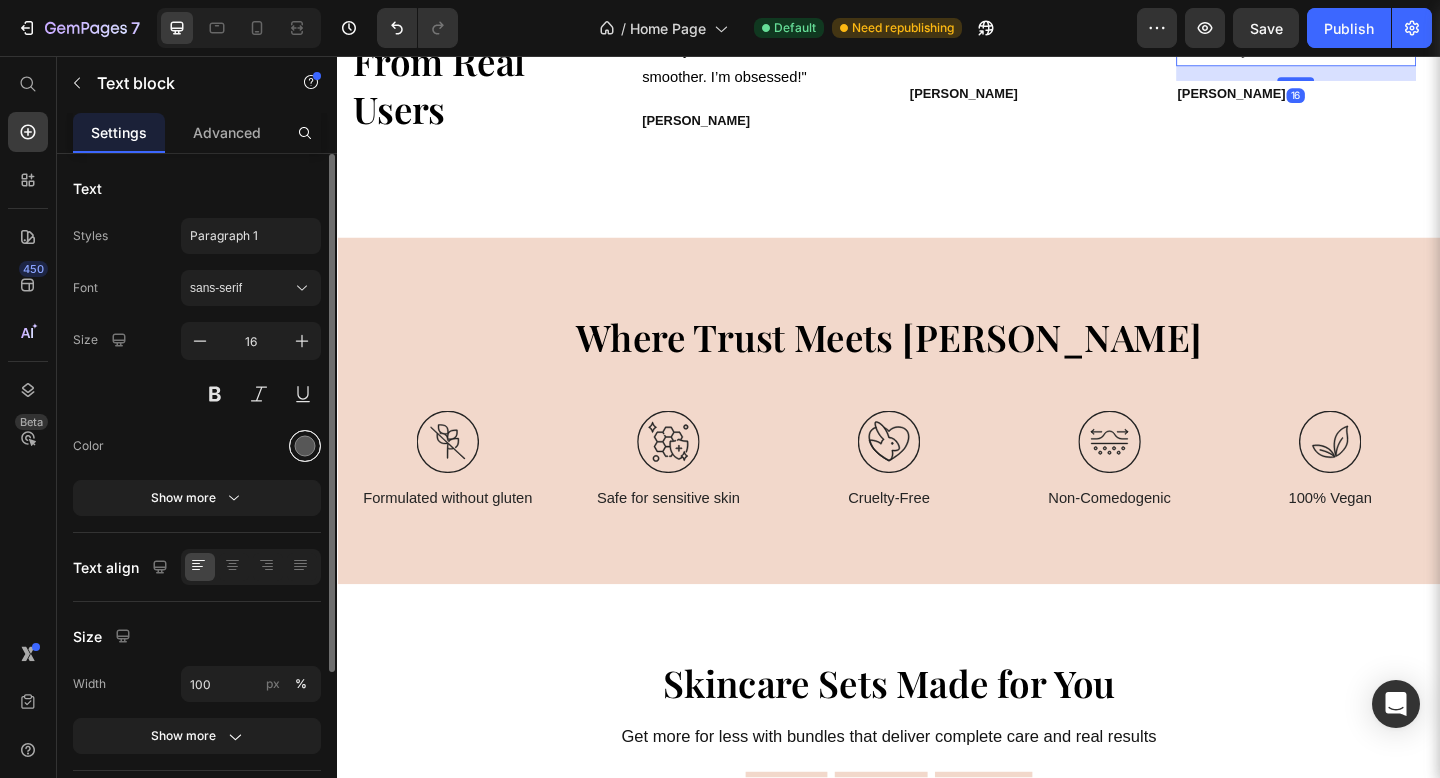 click at bounding box center (305, 446) 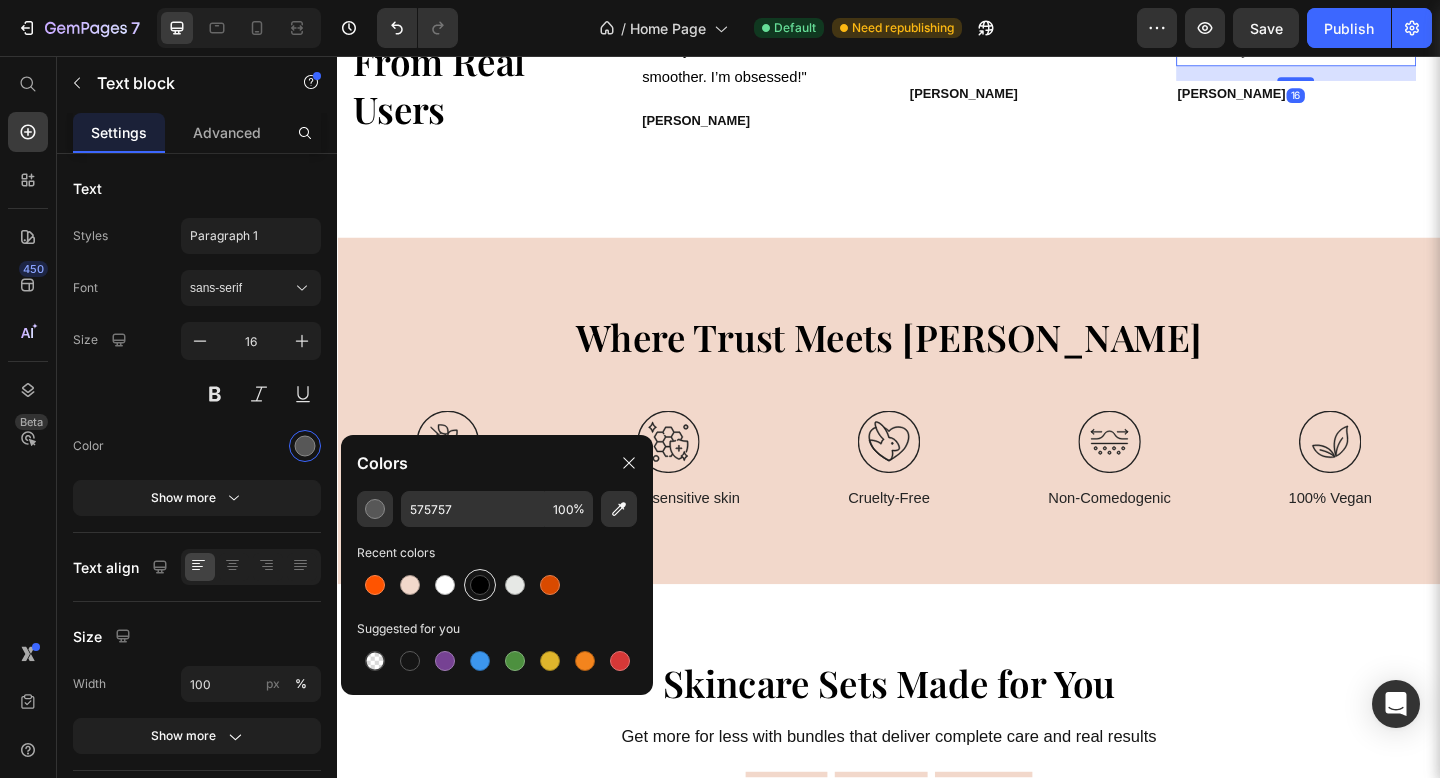 click at bounding box center (480, 585) 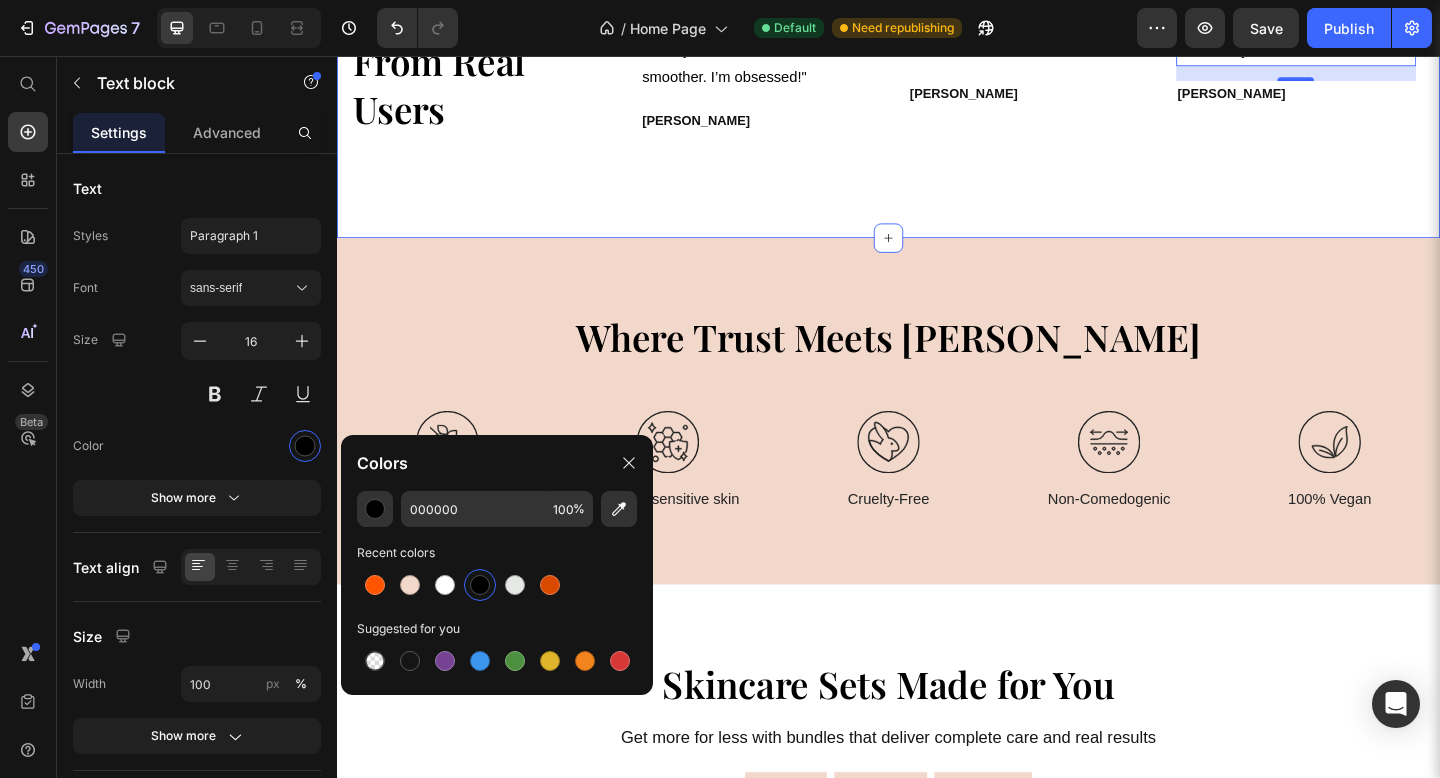 click on "Icon                Icon                Icon                Icon
Icon Icon List Hoz 5000+ 4.8/5 Star reviews Text block Real Reviews From Real Users Heading ` Image "I’ve been using this for just two weeks and already see a major difference. My dark spots are fading and my skin feels so much smoother. I’m obsessed!" Text block [PERSON_NAME] Text block Image "Finally found something that works for my [MEDICAL_DATA]. No irritation, just results. My skin is glowing and even-toned!" Text block [PERSON_NAME] Text block Image "This product feels luxurious and really delivers. I get compliments on my skin all the time now. It’s a must-have in my routine." Text block   16 [PERSON_NAME] Text block Image "Smells amazing, and actually works. My [MEDICAL_DATA] are less visible and my skin looks fresh every morning." Text block [PERSON_NAME] Text block Image "I’ve tried so many skincare brands, but this one is on another level. Vegan, clean, and effective. What more could I ask for?" Text block ` Row" at bounding box center (937, 45) 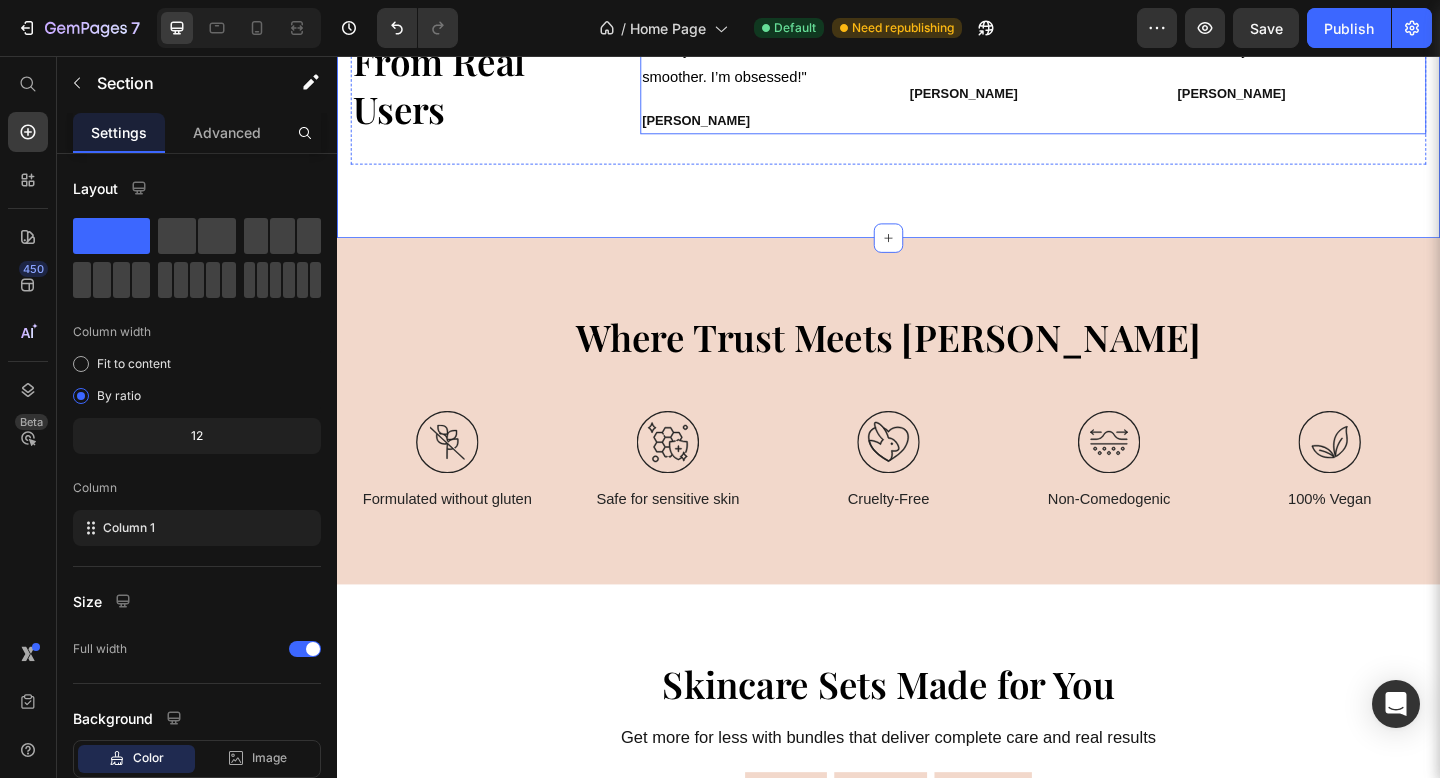 click on "Image "I’ve been using this for just two weeks and already see a major difference. My dark spots are fading and my skin feels so much smoother. I’m obsessed!" Text block [PERSON_NAME] Text block Image "Finally found something that works for my [MEDICAL_DATA]. No irritation, just results. My skin is glowing and even-toned!" Text block [PERSON_NAME] Text block Image "This product feels luxurious and really delivers. I get compliments on my skin all the time now. It’s a must-have in my routine." Text block [PERSON_NAME] Text block Image "Smells amazing, and actually works. My [MEDICAL_DATA] are less visible and my skin looks fresh every morning." Text block [PERSON_NAME] Text block Image "I’ve tried so many skincare brands, but this one is on another level. Vegan, clean, and effective. What more could I ask for?" Text block [PERSON_NAME] Text block" at bounding box center [1094, 28] 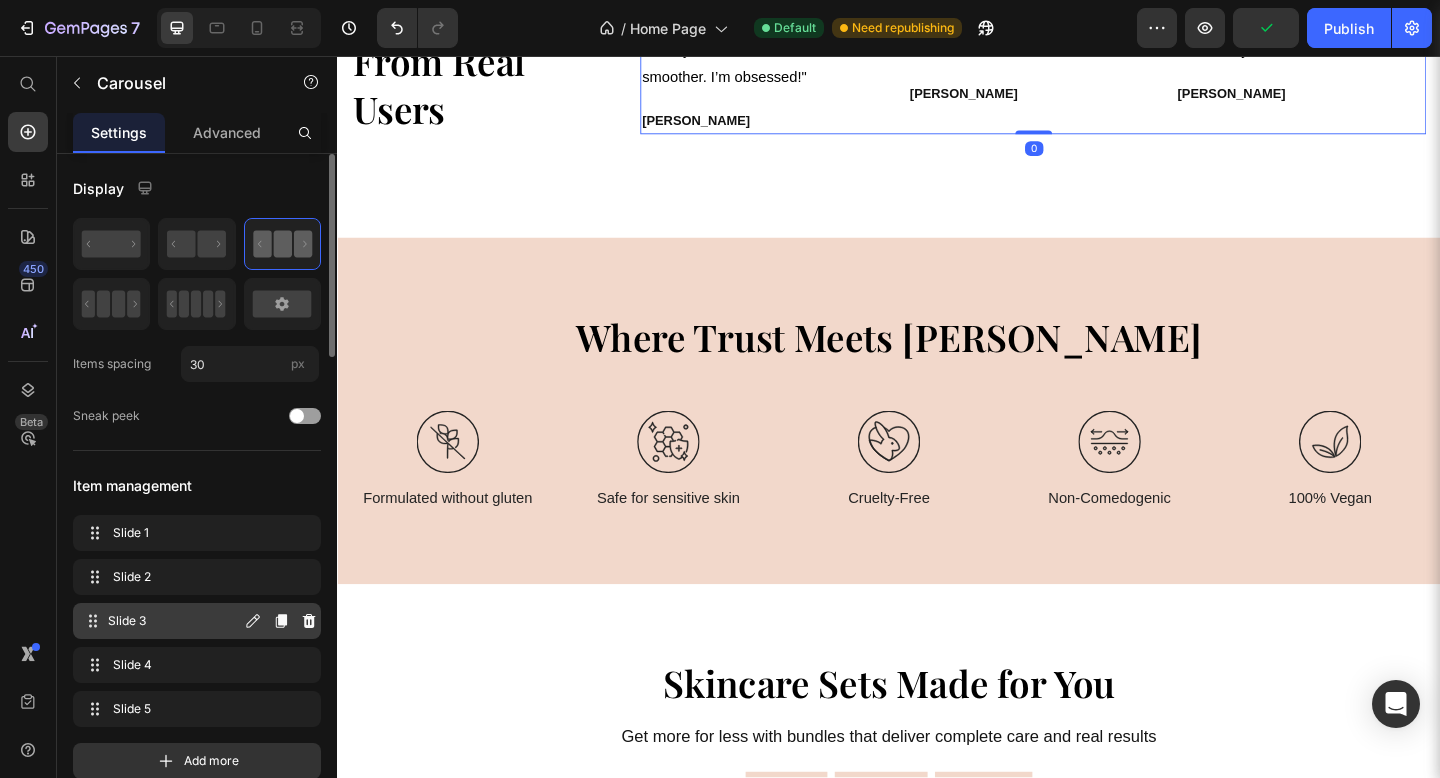click on "Slide 3 Slide 3" at bounding box center (197, 621) 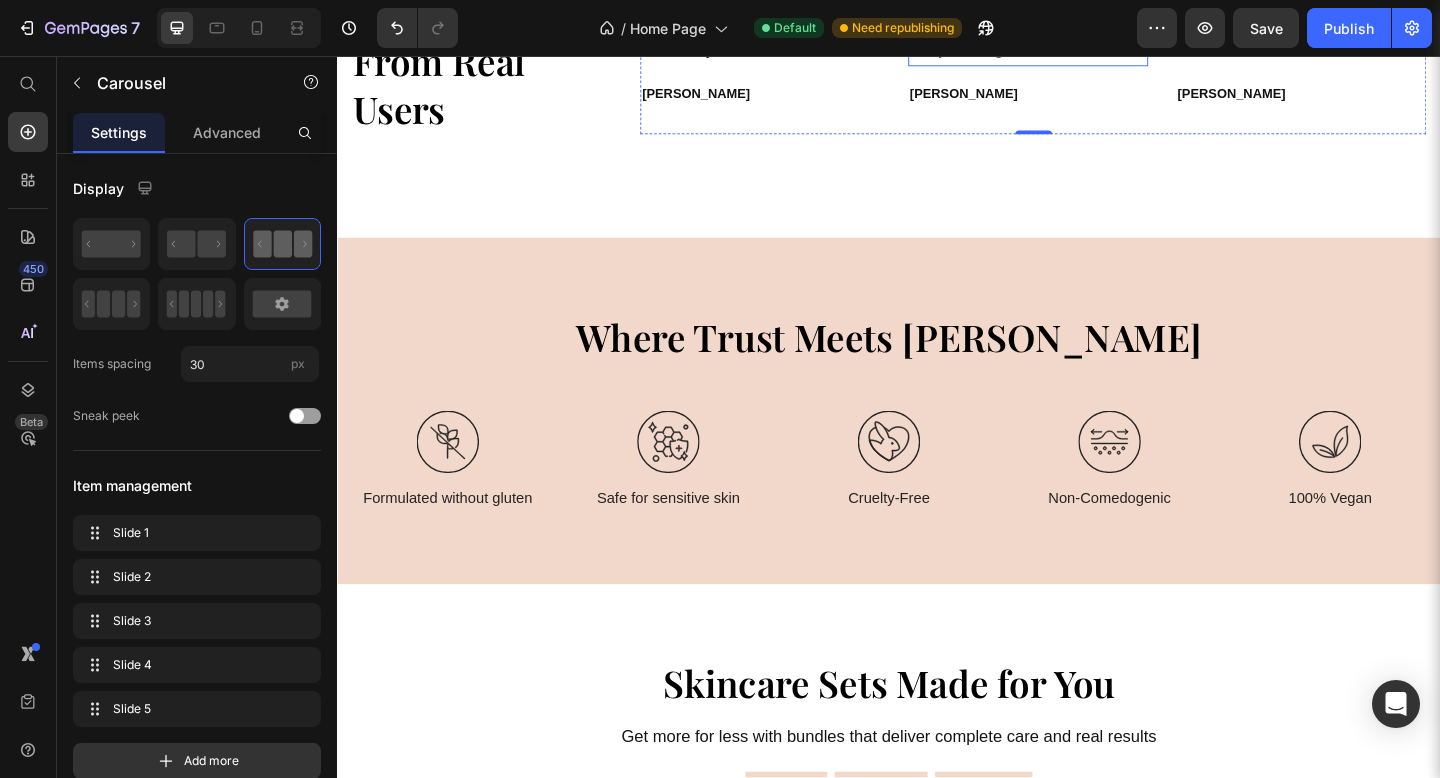 click on ""Smells amazing, and actually works. My [MEDICAL_DATA] are less visible and my skin looks fresh every morning."" at bounding box center (1088, 7) 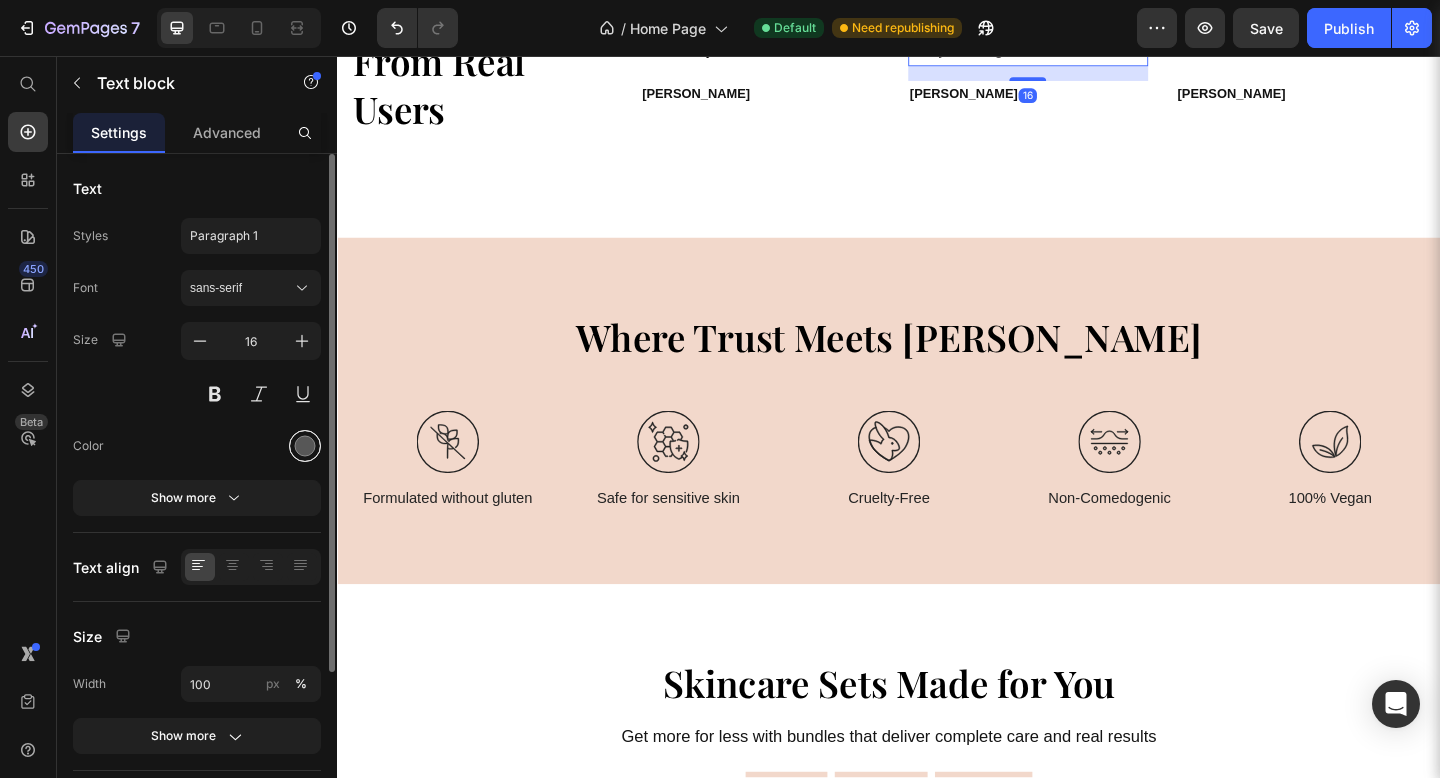 click at bounding box center [305, 446] 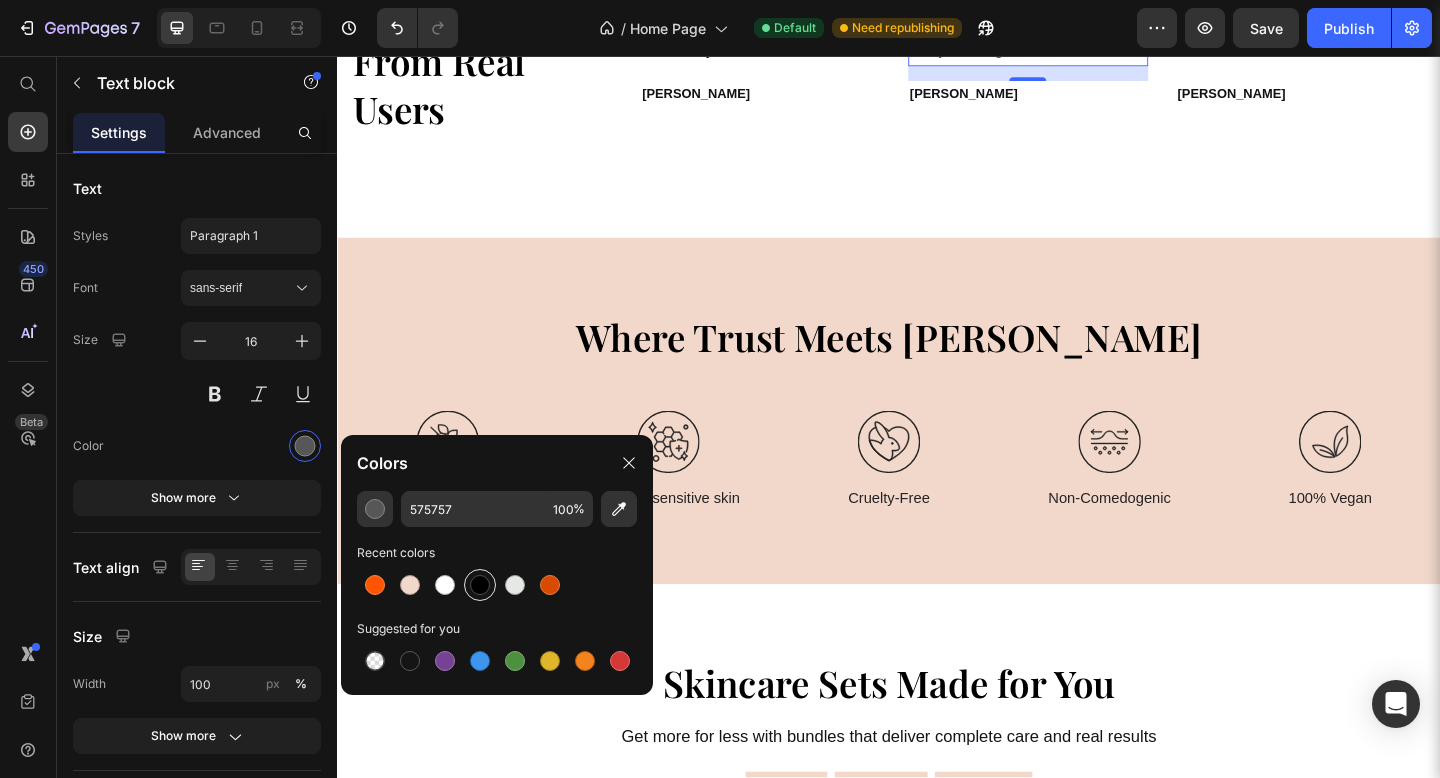 click at bounding box center [480, 585] 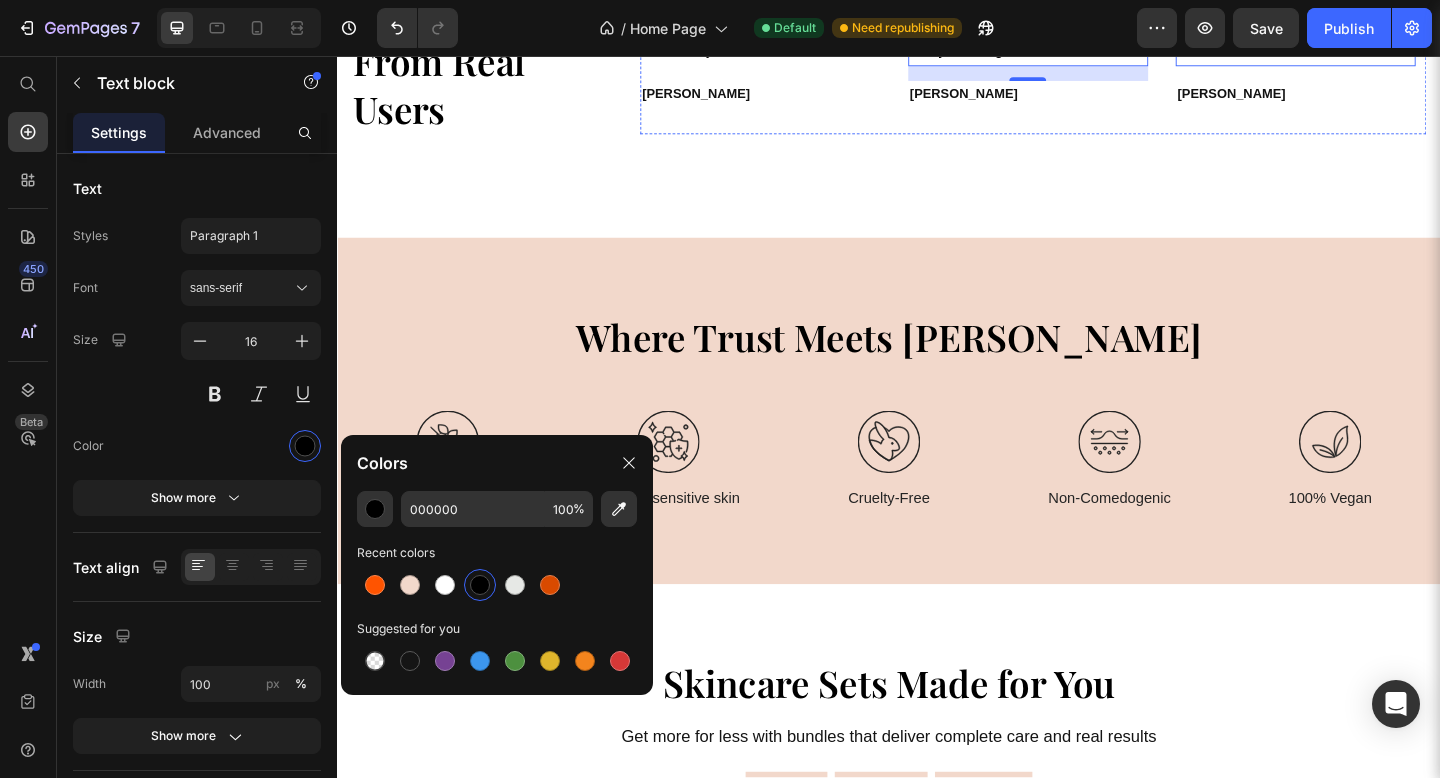 click on ""I’ve tried so many skincare brands, but this one is on another level. Vegan, clean, and effective. What more could I ask for?"" at bounding box center (1380, 7) 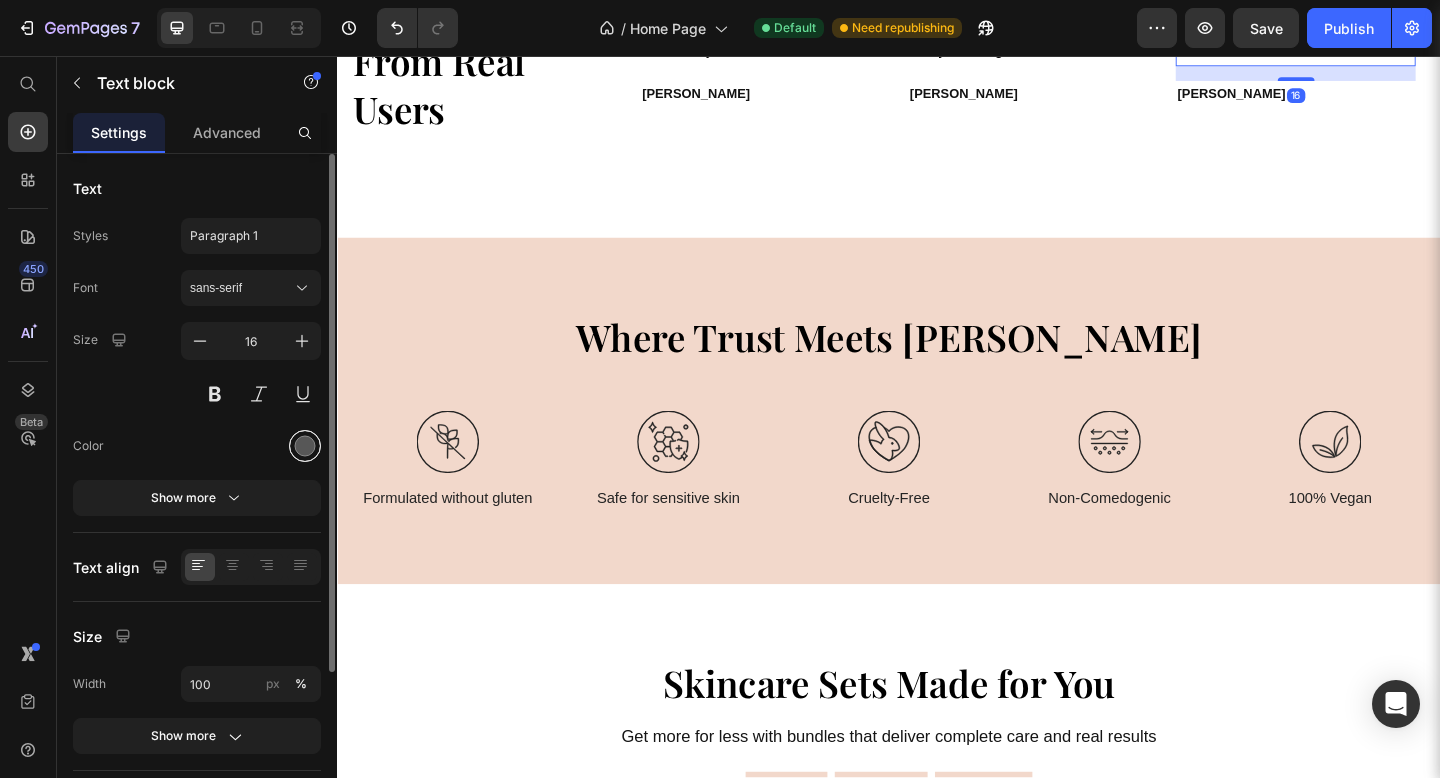 click at bounding box center (305, 446) 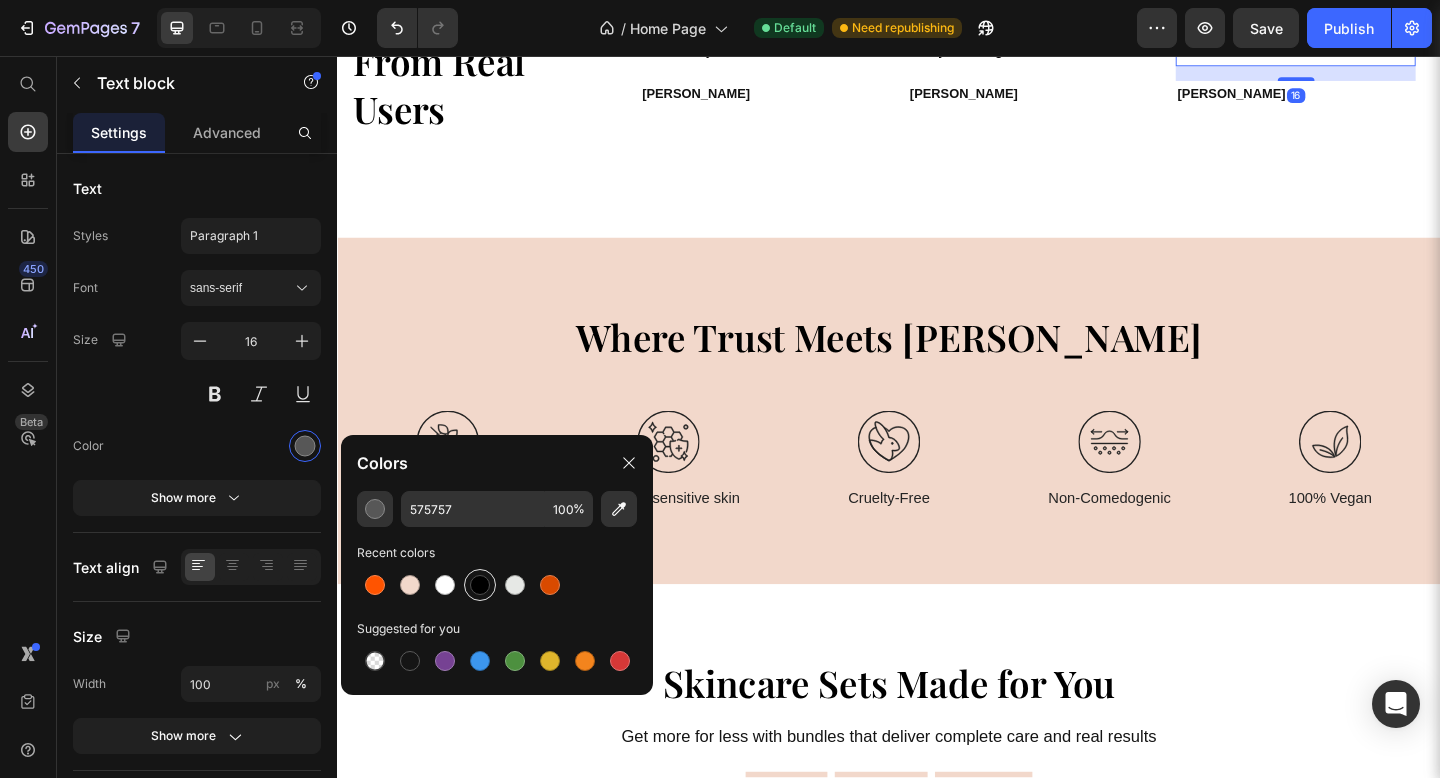 click at bounding box center (480, 585) 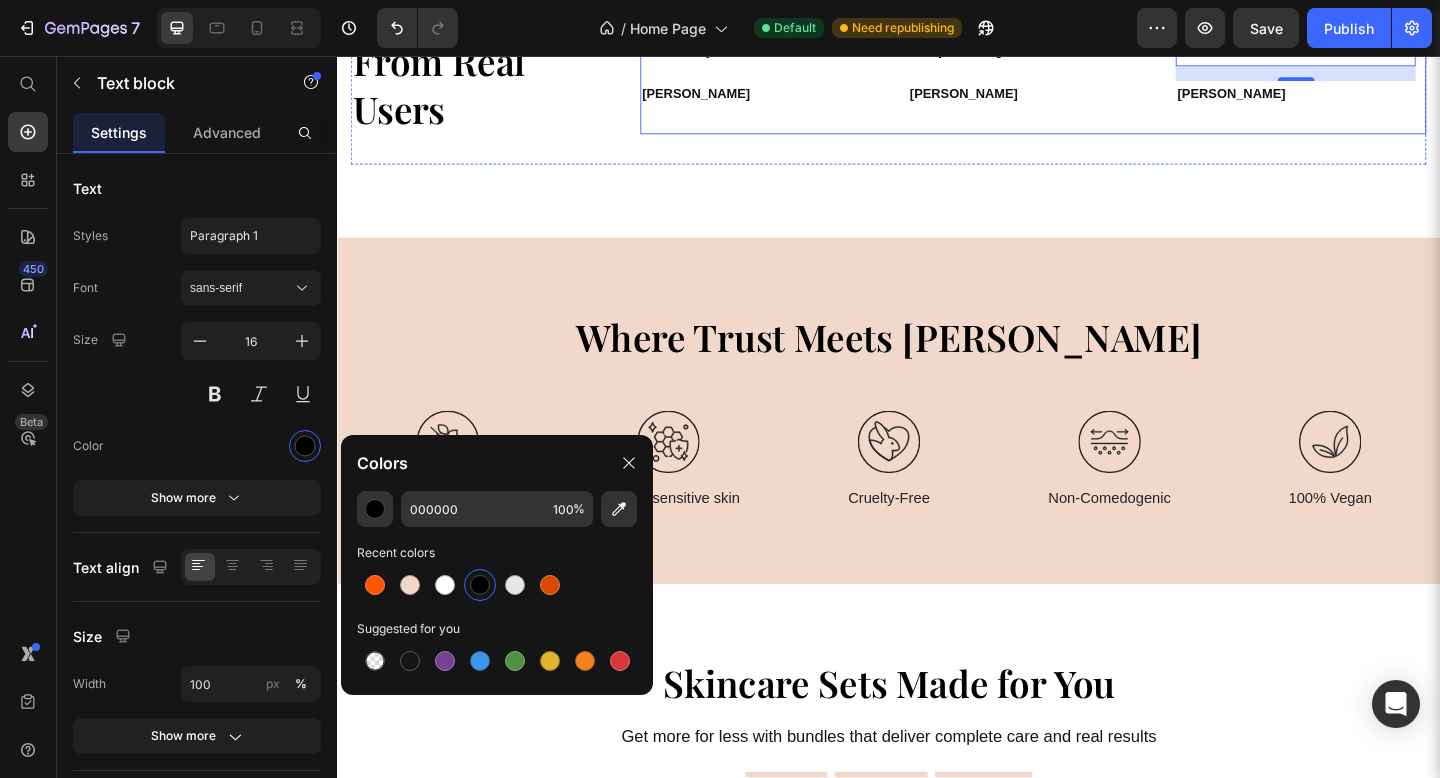 click on "Image "Smells amazing, and actually works. My [MEDICAL_DATA] are less visible and my skin looks fresh every morning." Text block [PERSON_NAME] Text block" at bounding box center [1088, 28] 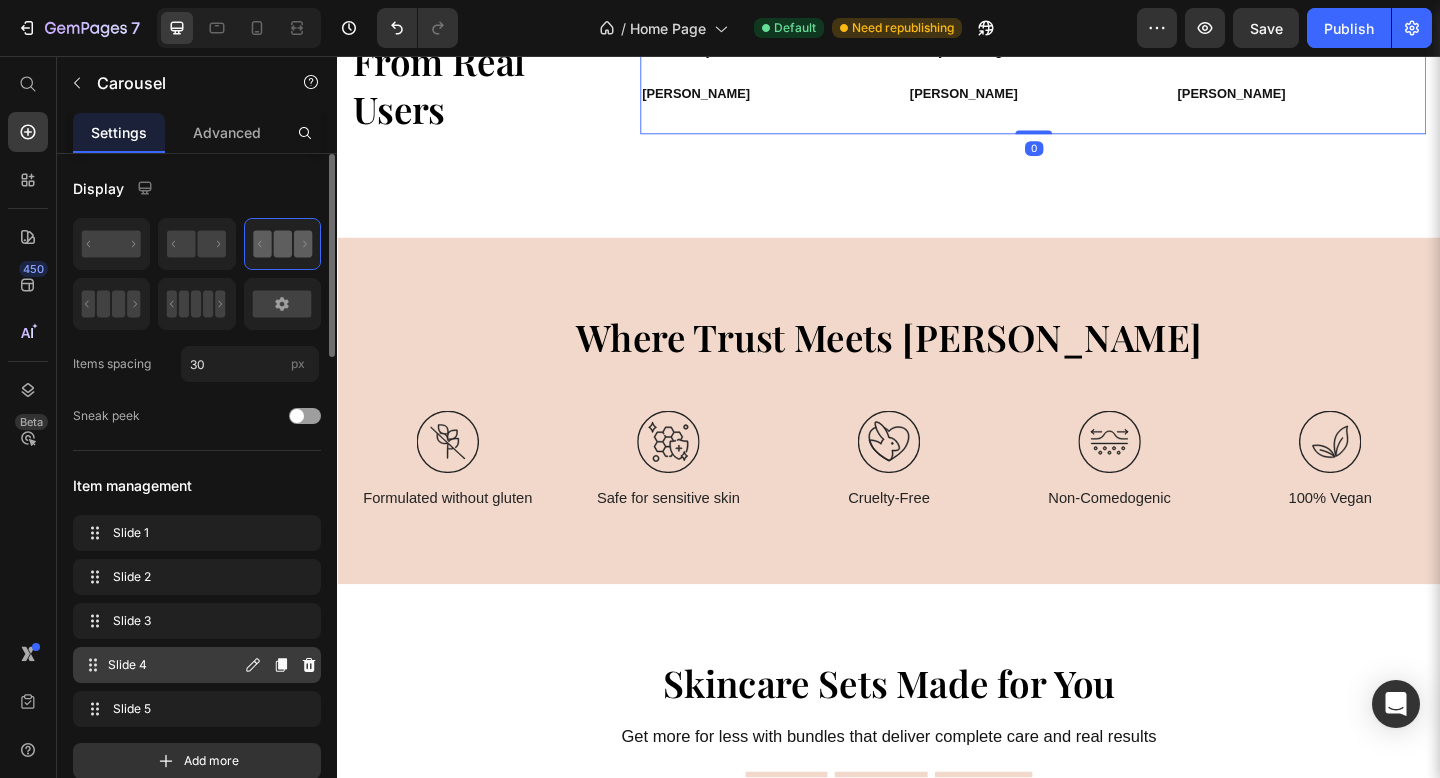 click on "Slide 4 Slide 4" at bounding box center (161, 665) 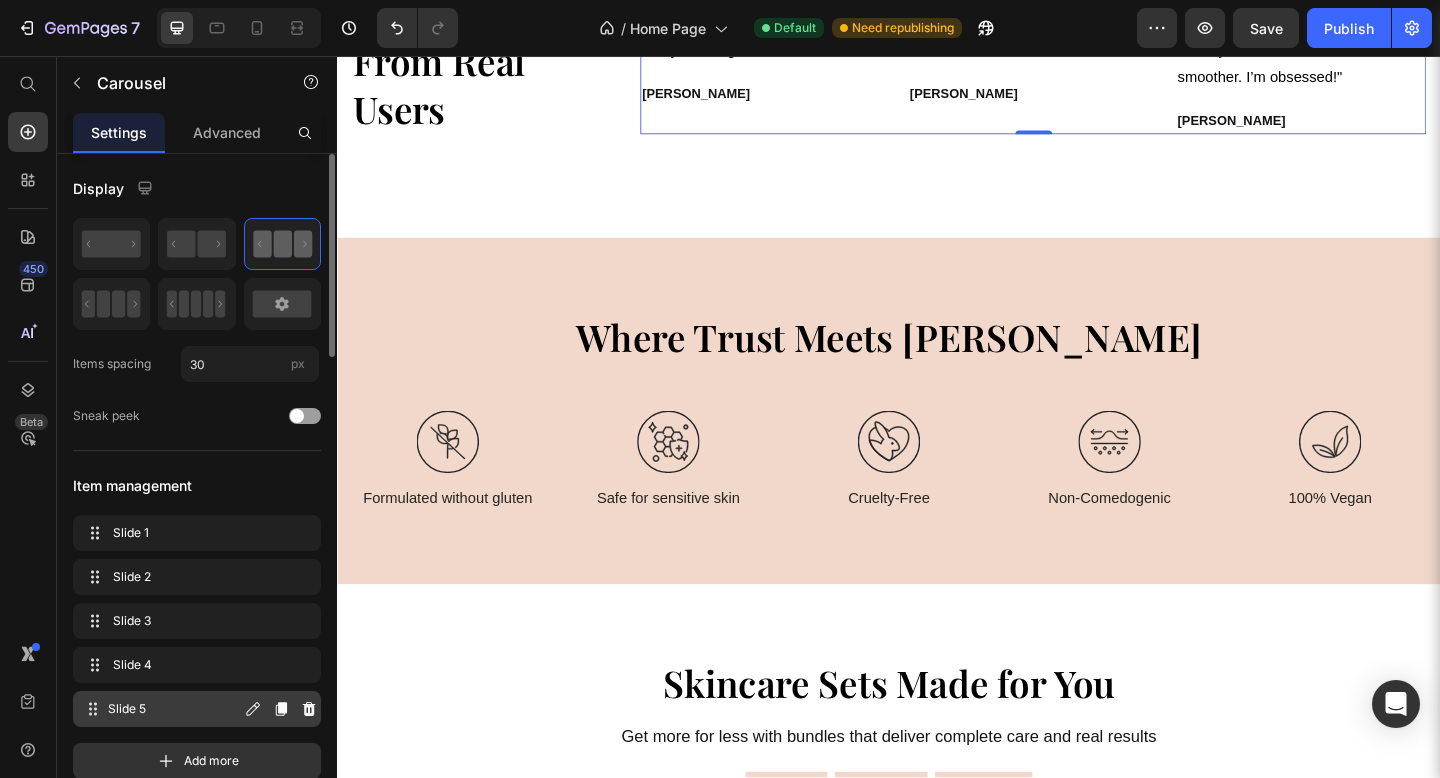 click on "Slide 5" at bounding box center (174, 709) 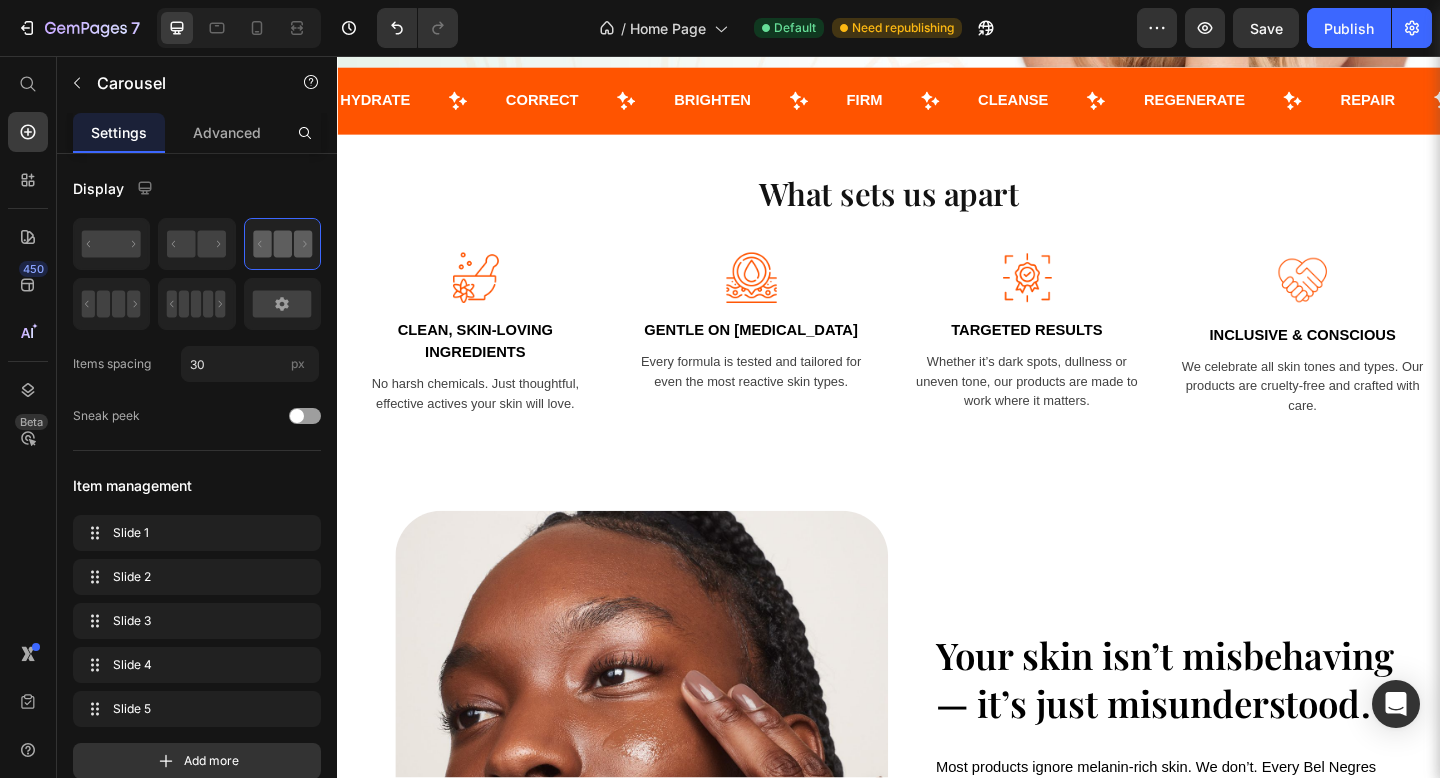scroll, scrollTop: 0, scrollLeft: 0, axis: both 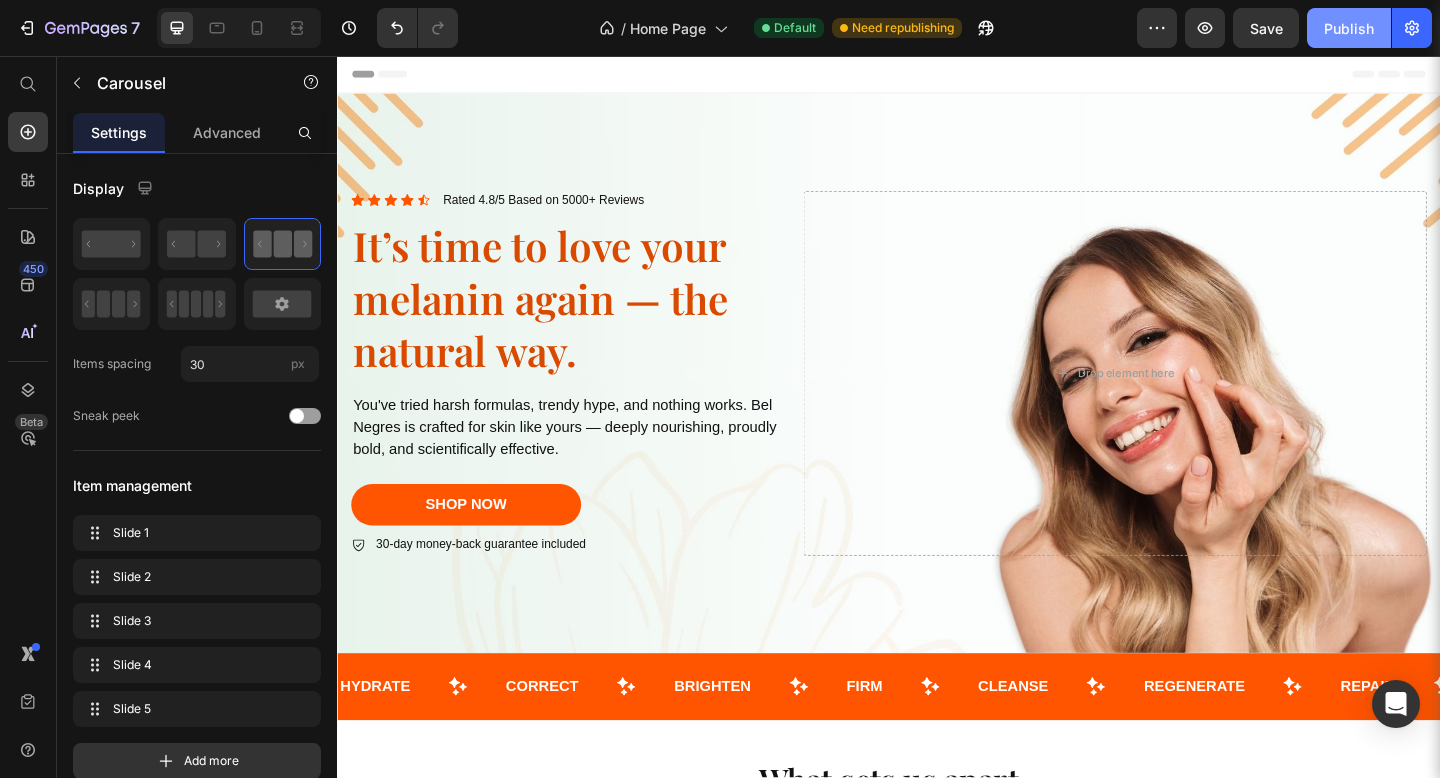click on "Publish" at bounding box center [1349, 28] 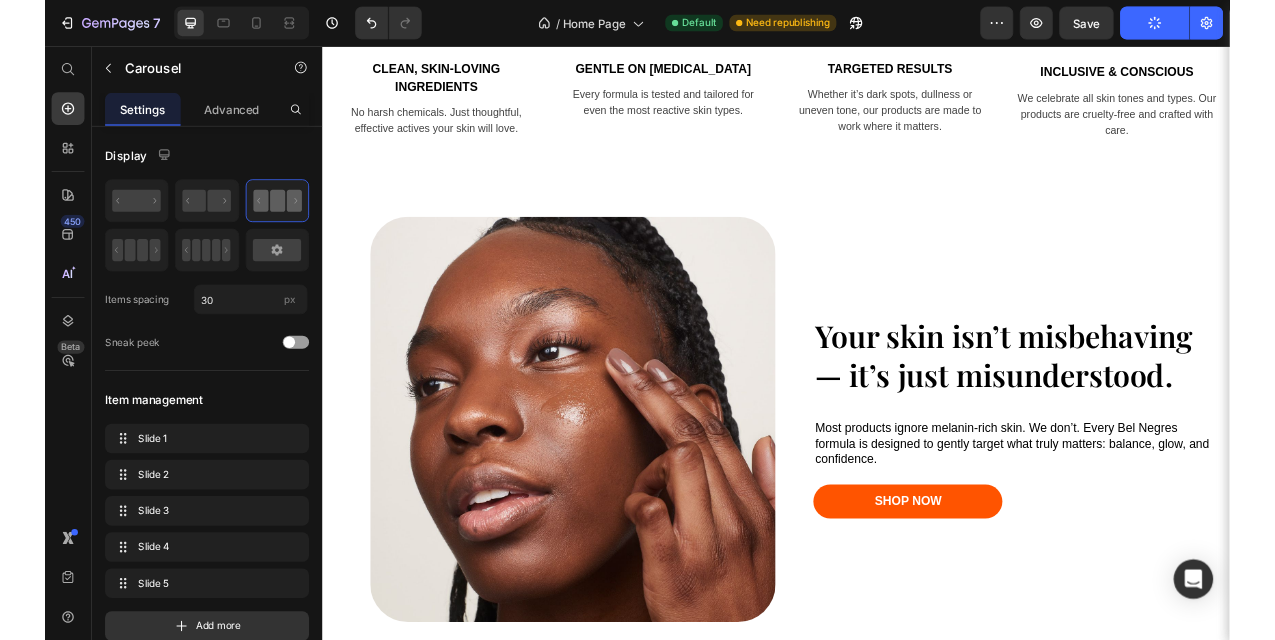 scroll, scrollTop: 907, scrollLeft: 0, axis: vertical 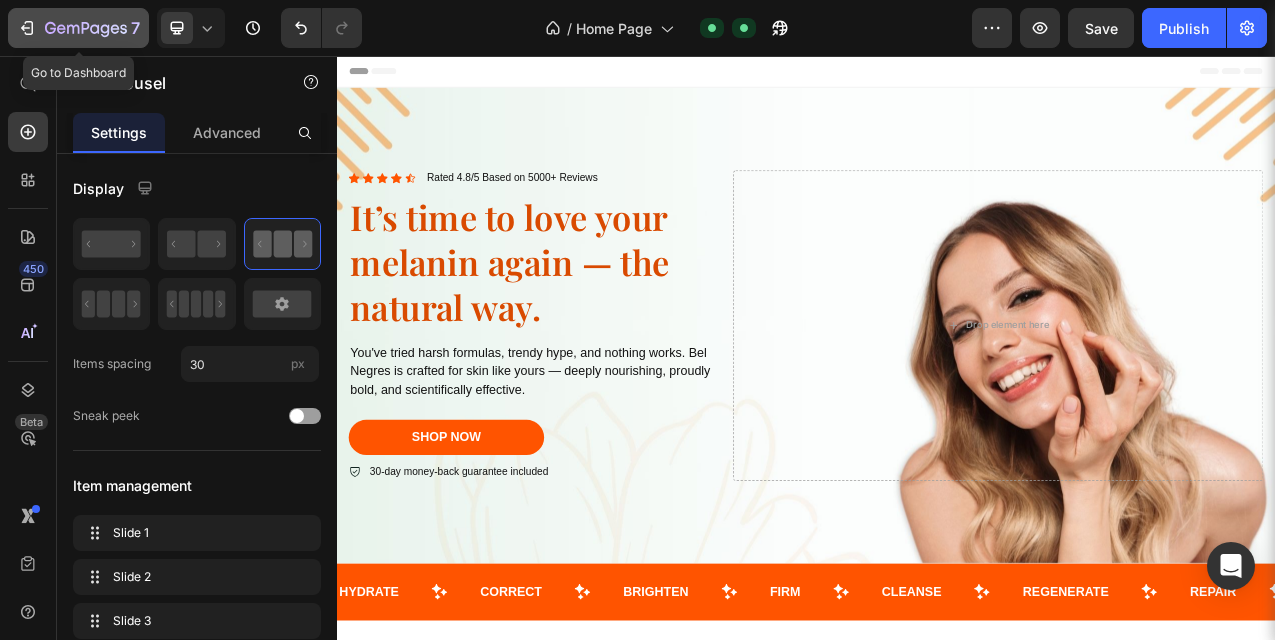 click on "7" at bounding box center (78, 28) 